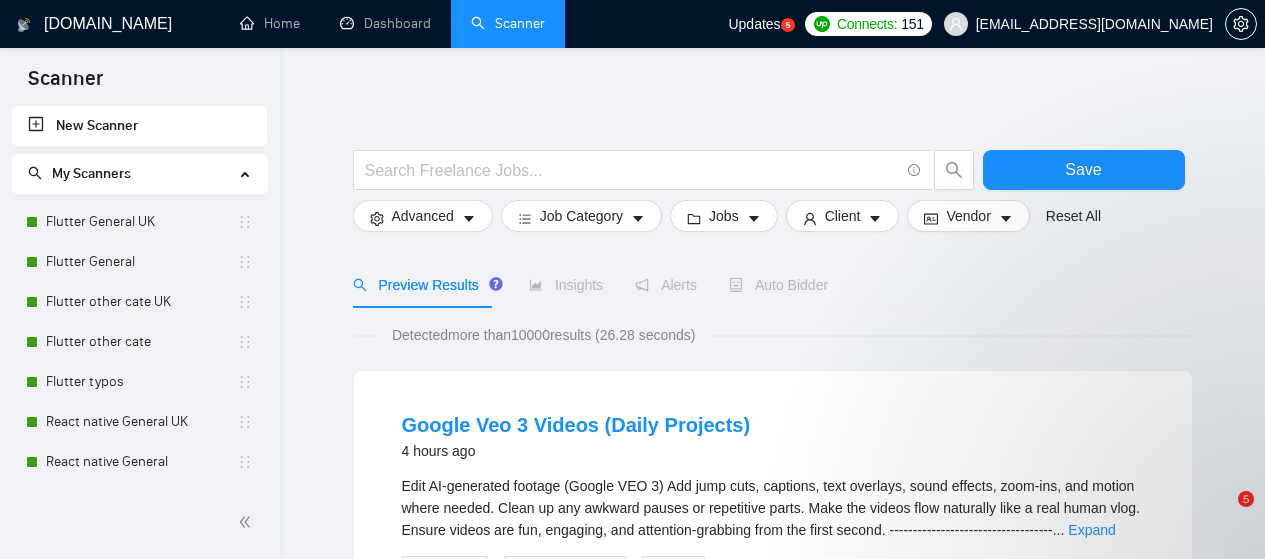 scroll, scrollTop: 0, scrollLeft: 0, axis: both 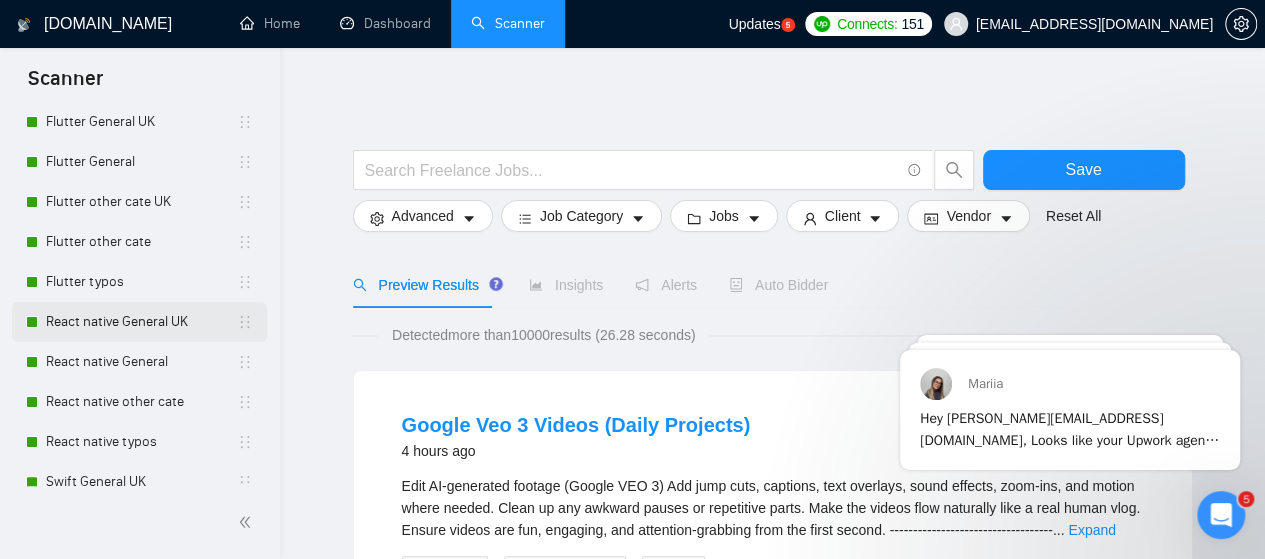 click on "React native General UK" at bounding box center [141, 322] 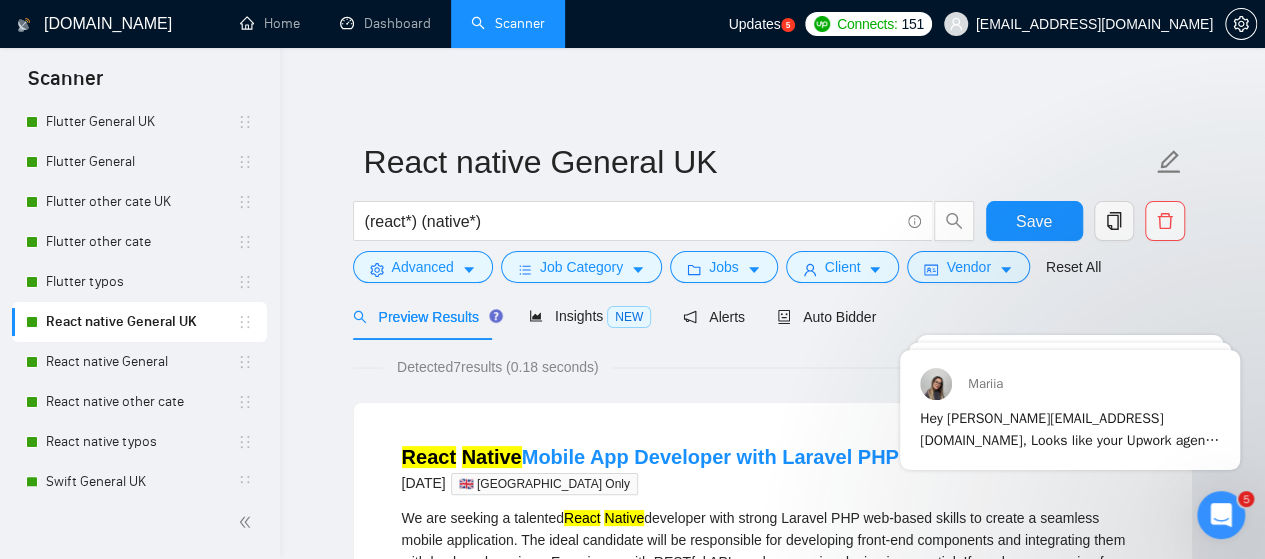 click 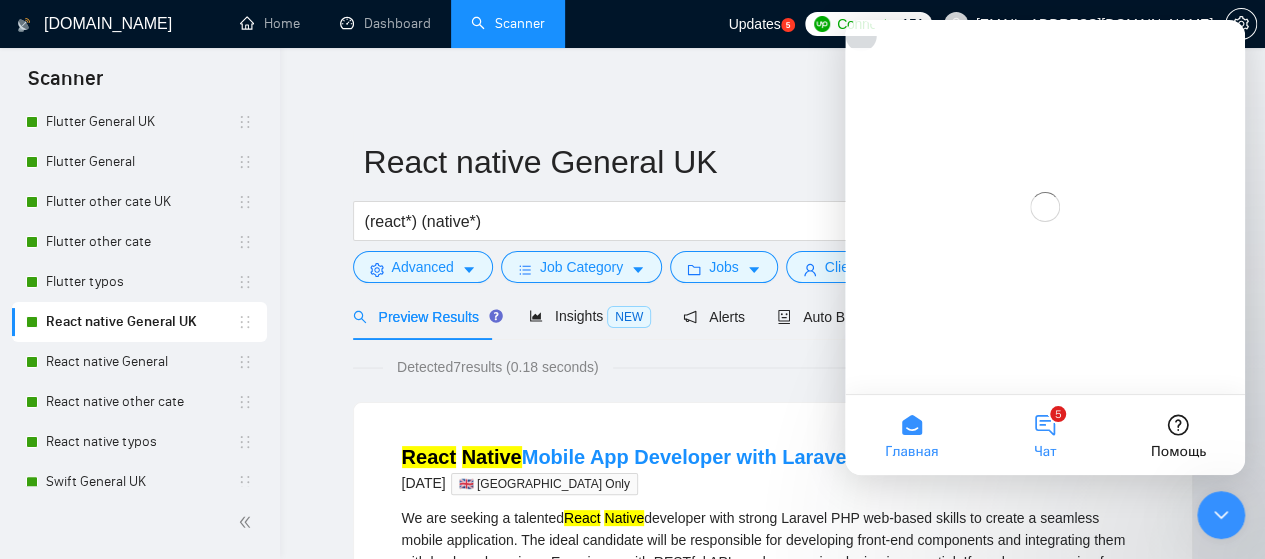 scroll, scrollTop: 0, scrollLeft: 0, axis: both 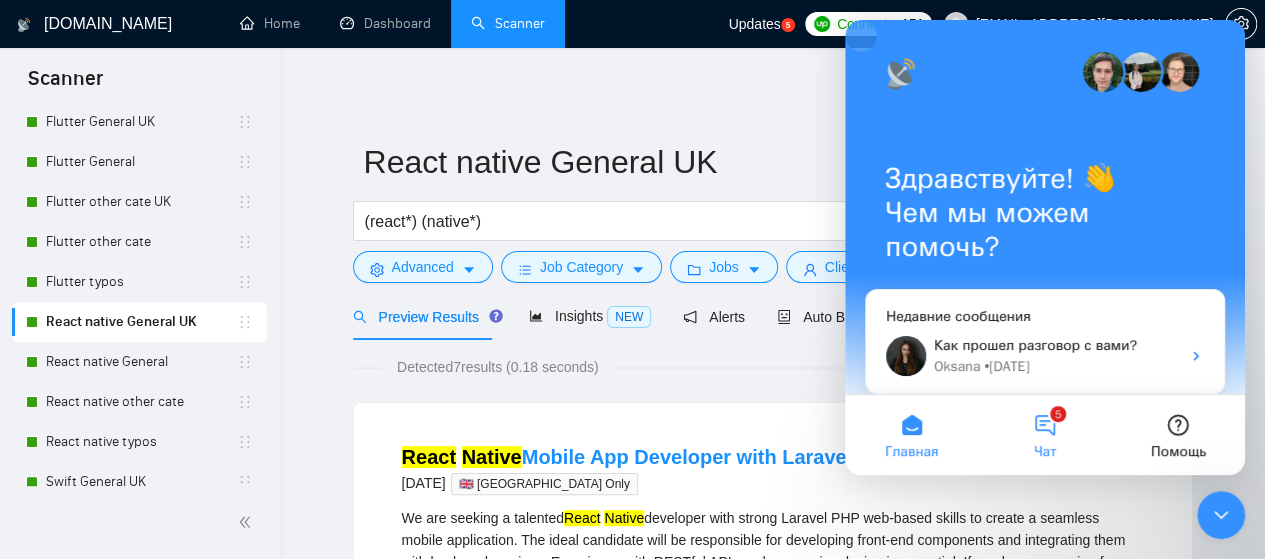 click on "5 Чат" at bounding box center [1044, 435] 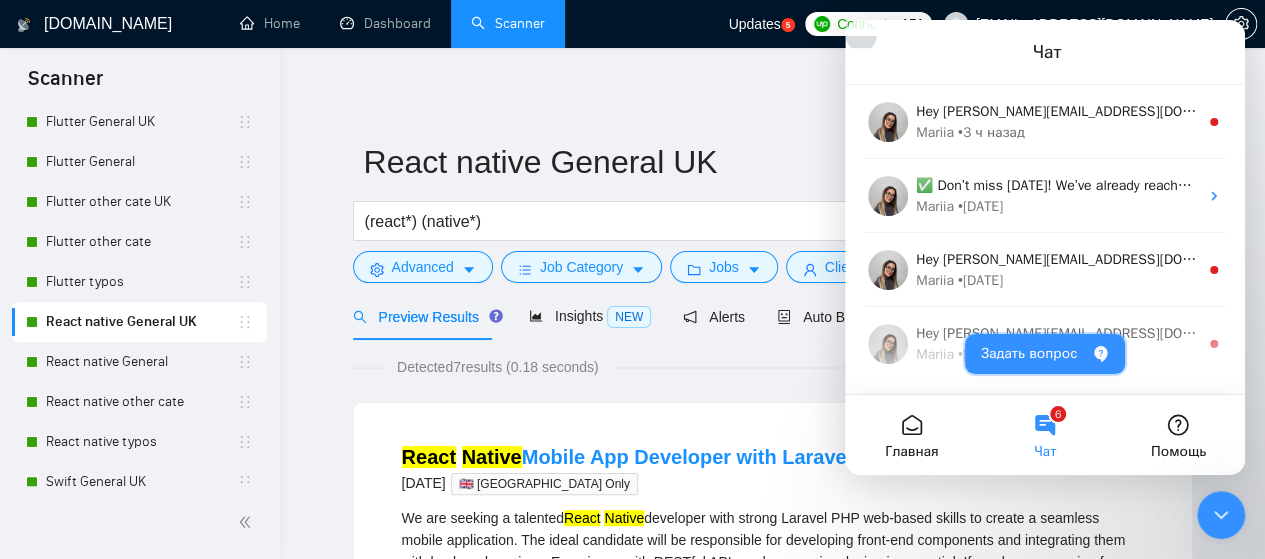 click on "Задать вопрос" at bounding box center (1045, 354) 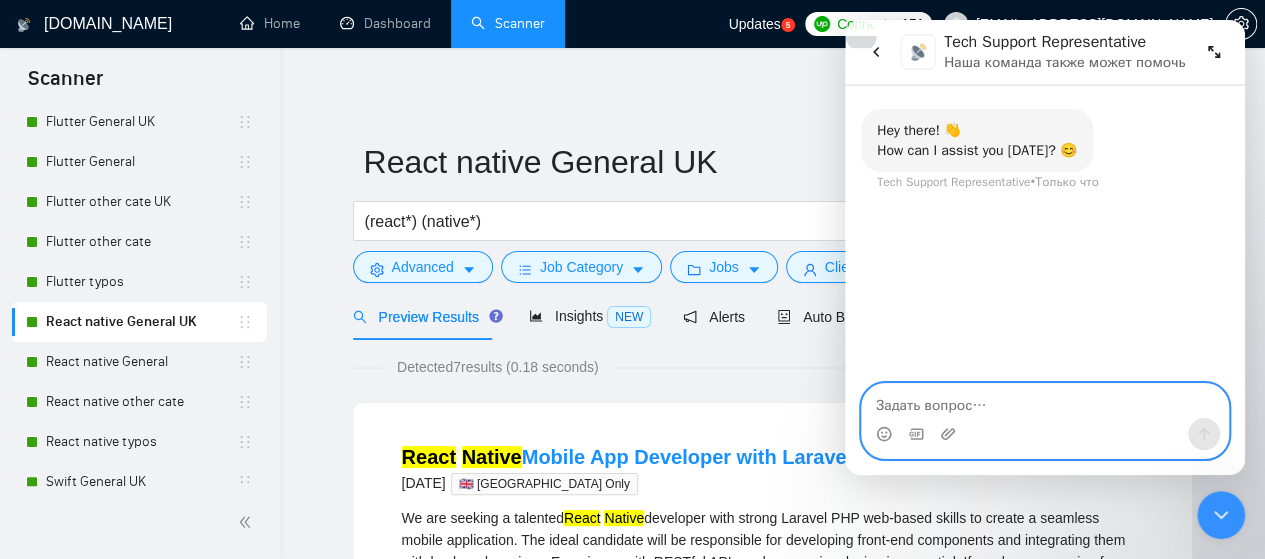 click at bounding box center (1045, 401) 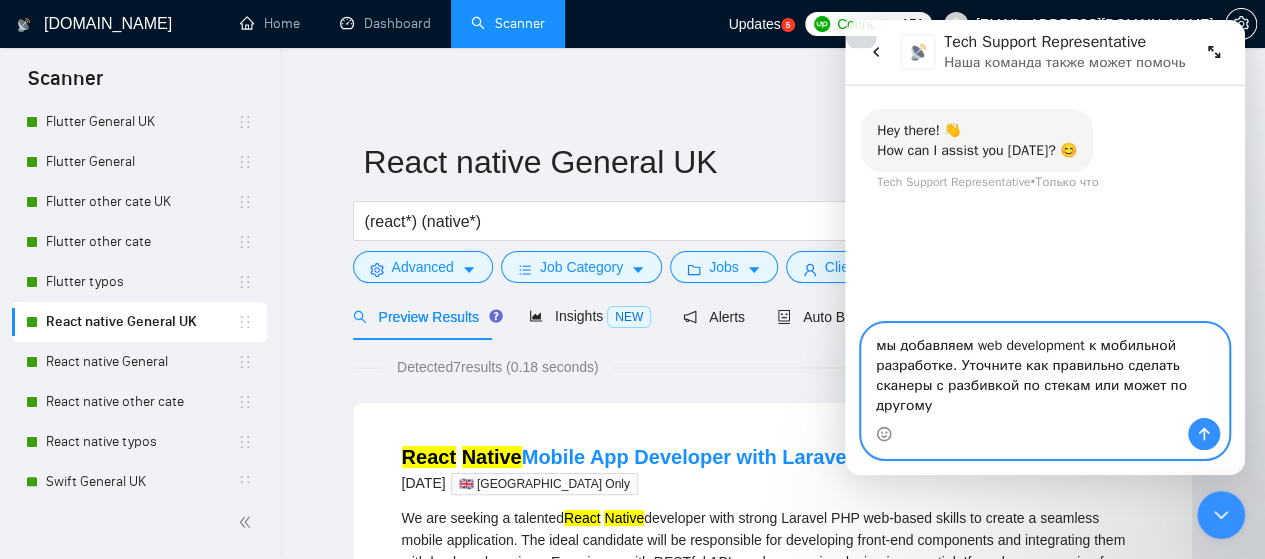 type on "мы добавляем web development к мобильной разработке. Уточните как правильно сделать сканеры с разбивкой по стекам или может по другому?" 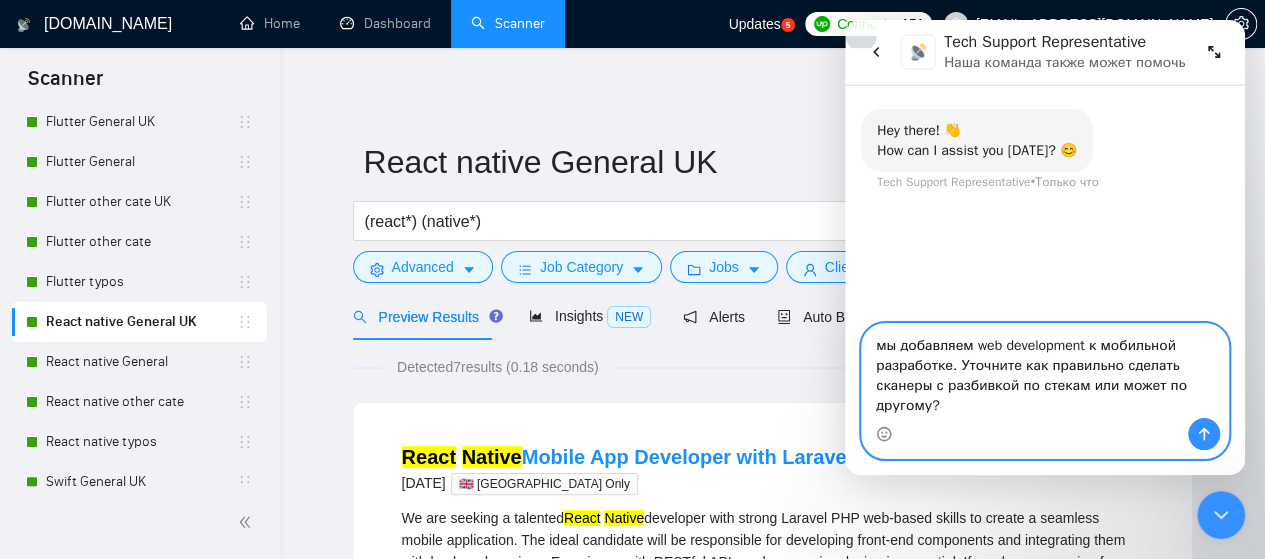 type 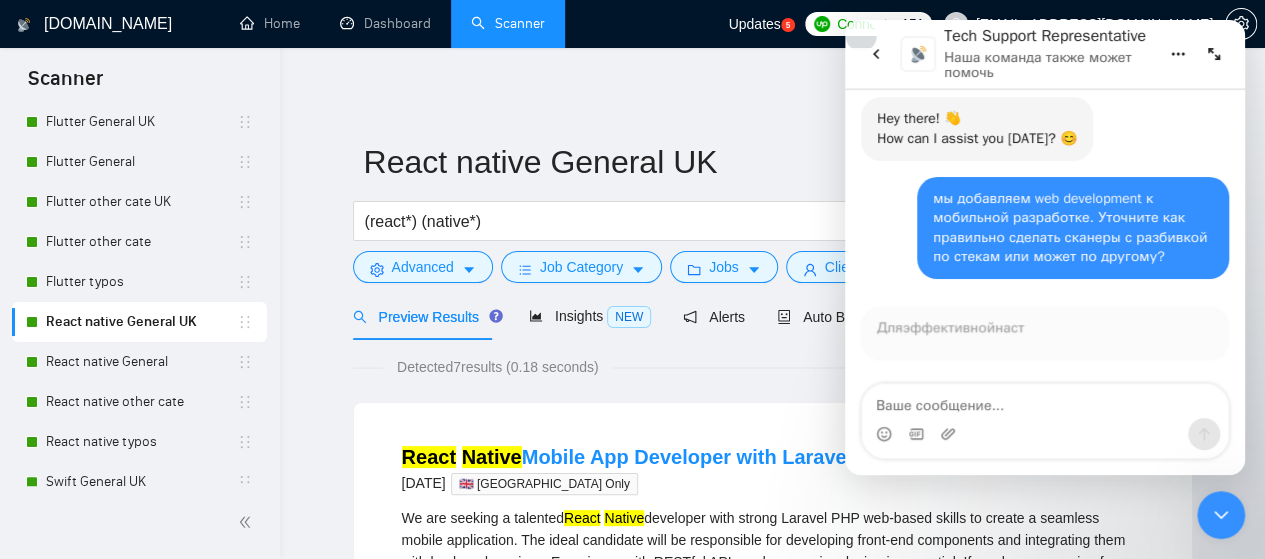 scroll, scrollTop: 40, scrollLeft: 0, axis: vertical 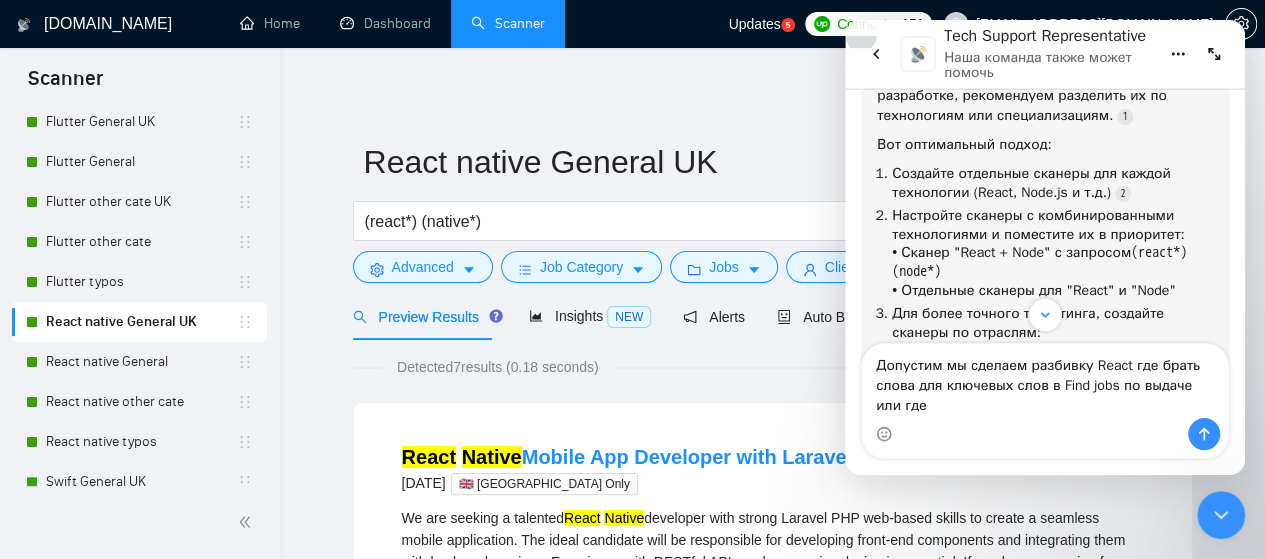type on "Допустим мы сделаем разбивку React где брать слова для ключевых слов в Find jobs по выдаче или где?" 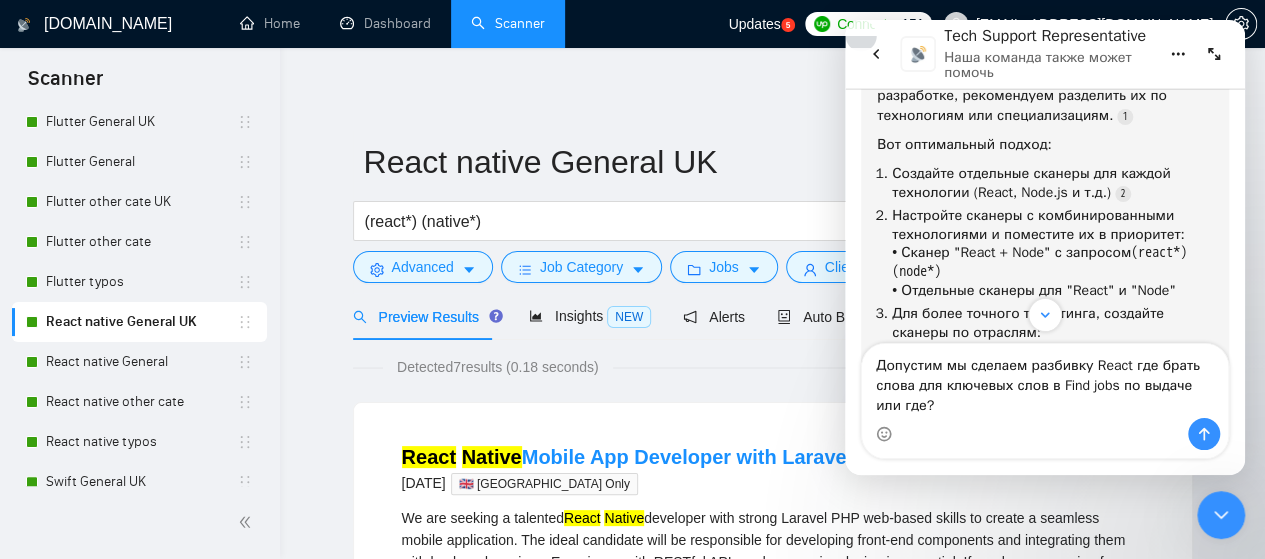 type 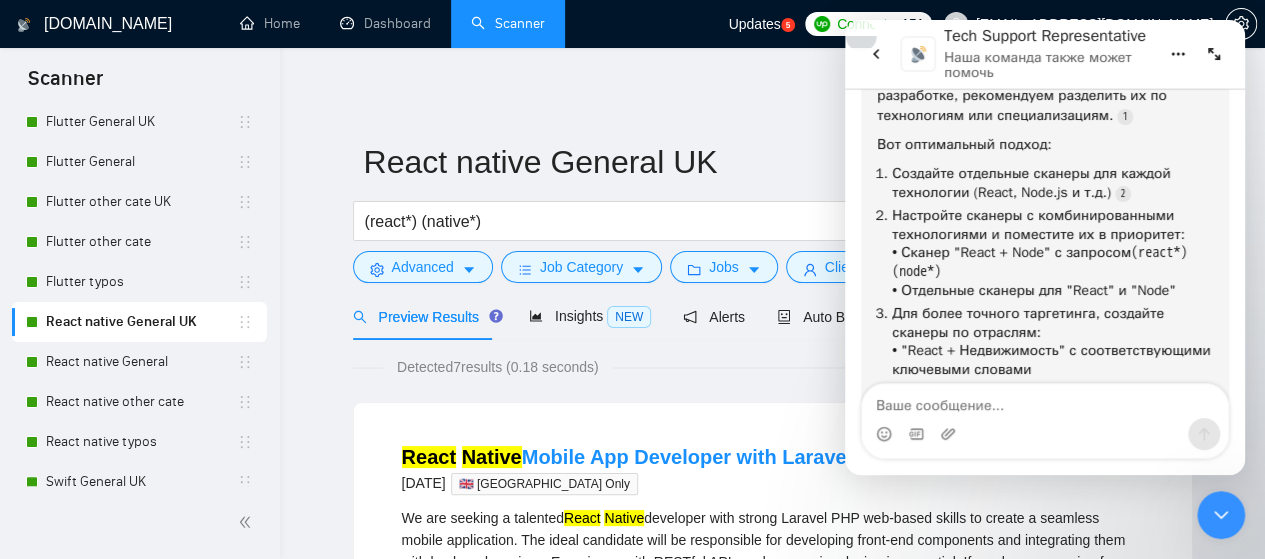 scroll, scrollTop: 2, scrollLeft: 0, axis: vertical 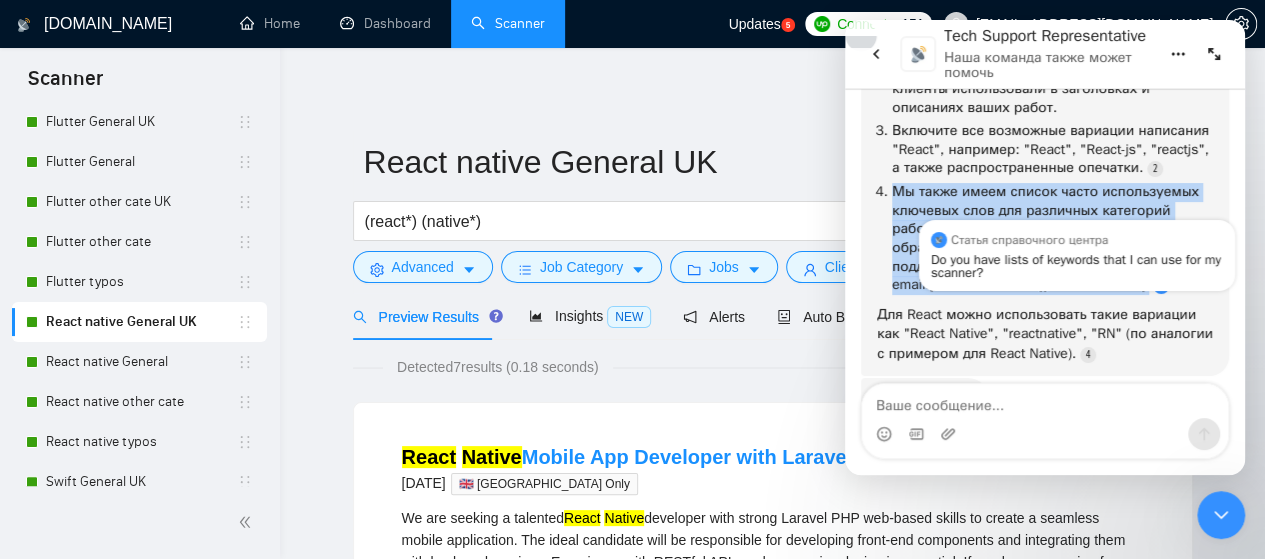 drag, startPoint x: 895, startPoint y: 205, endPoint x: 1067, endPoint y: 301, distance: 196.97716 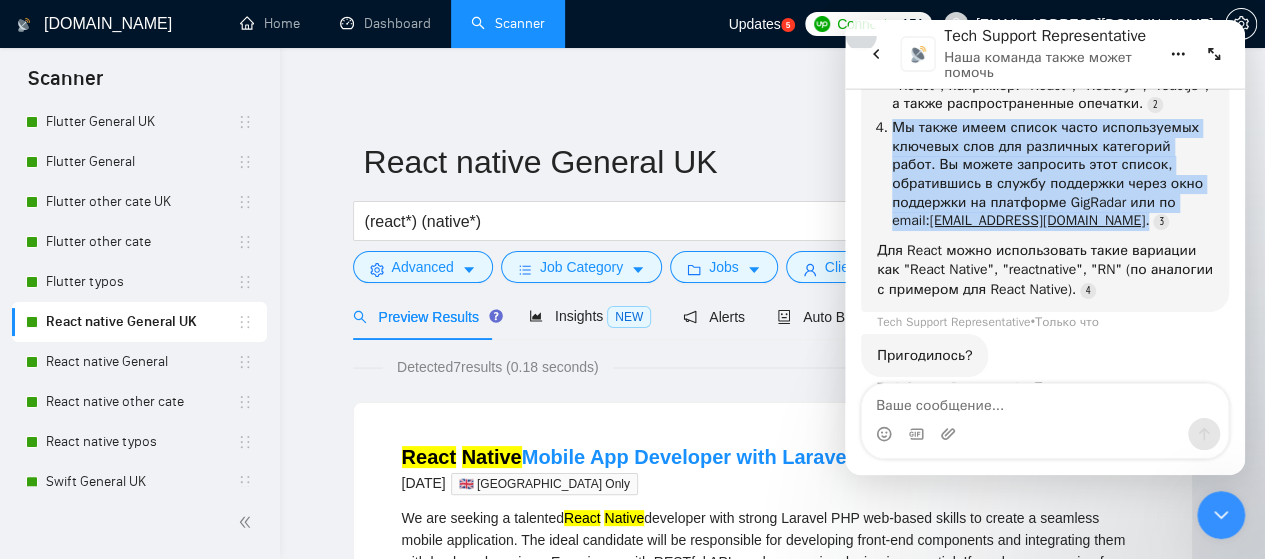 scroll, scrollTop: 1094, scrollLeft: 0, axis: vertical 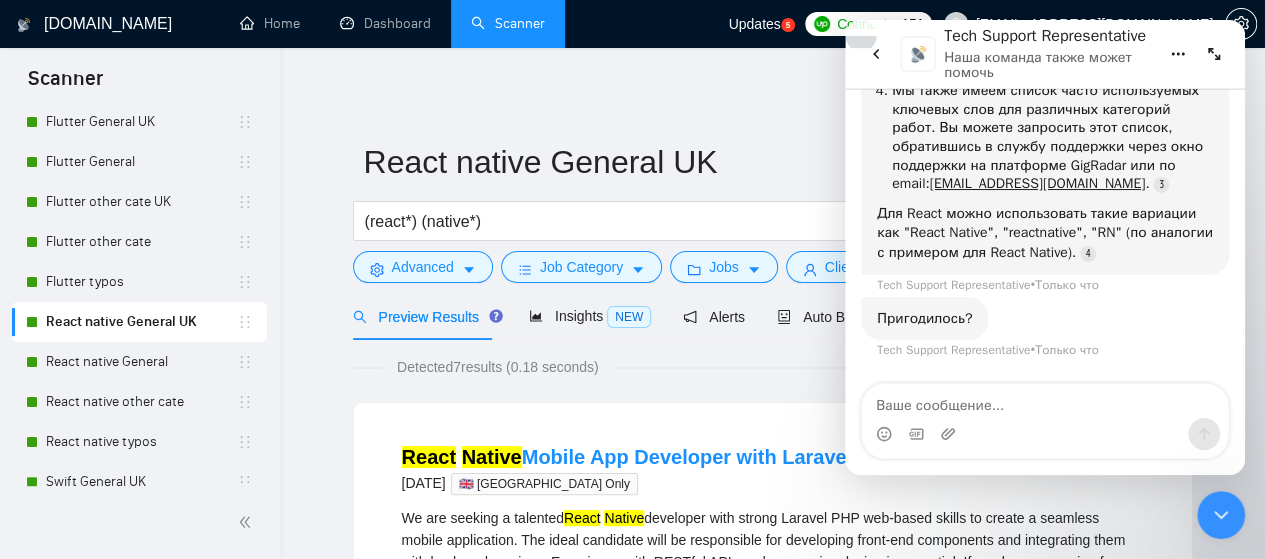 click on "Пригодилось? Tech Support Representative  •  Только что" at bounding box center (1045, 341) 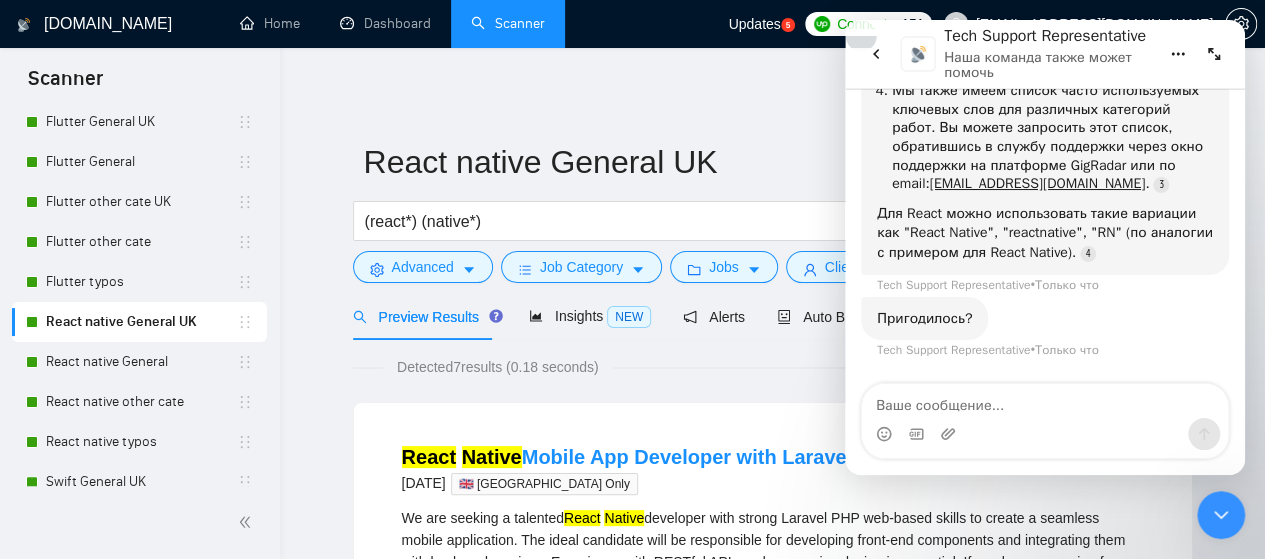scroll, scrollTop: 994, scrollLeft: 0, axis: vertical 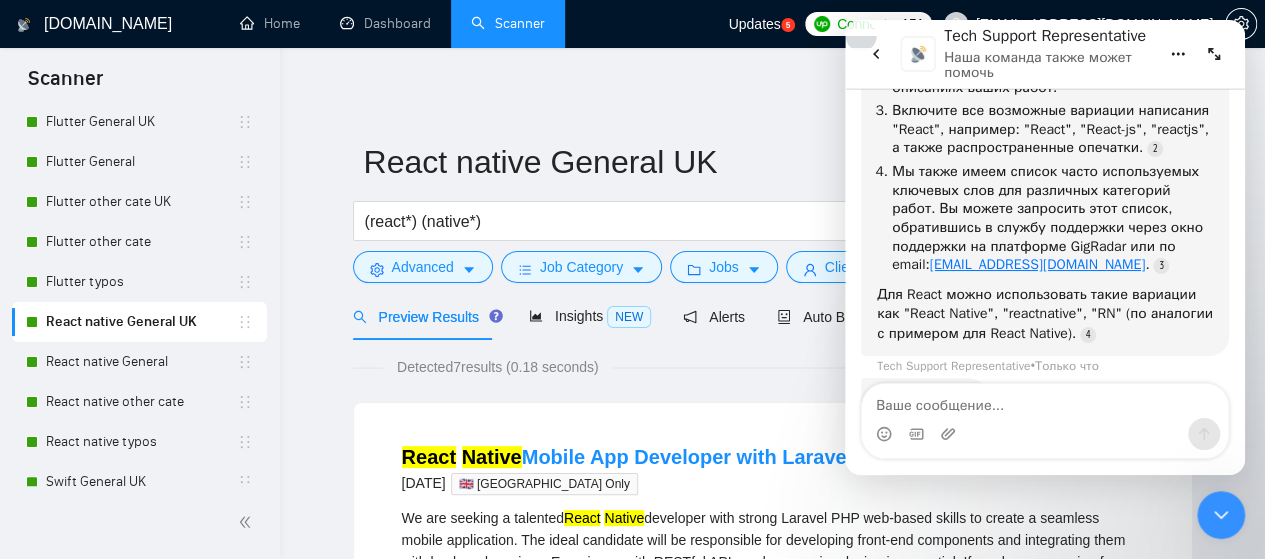 click on "[EMAIL_ADDRESS][DOMAIN_NAME]" at bounding box center [1037, 264] 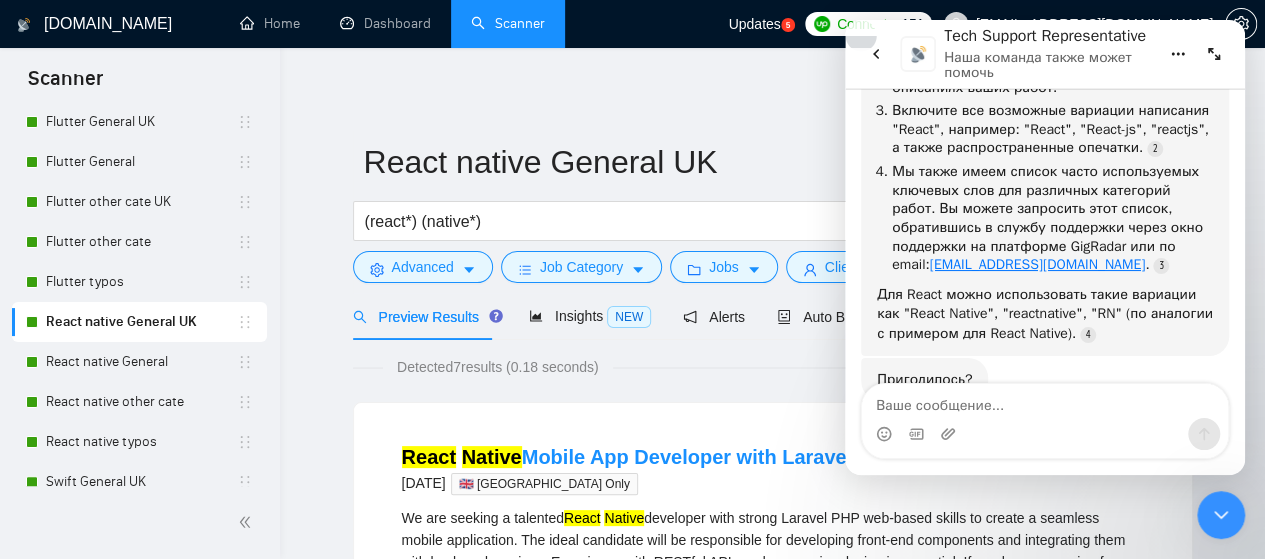 scroll, scrollTop: 1074, scrollLeft: 0, axis: vertical 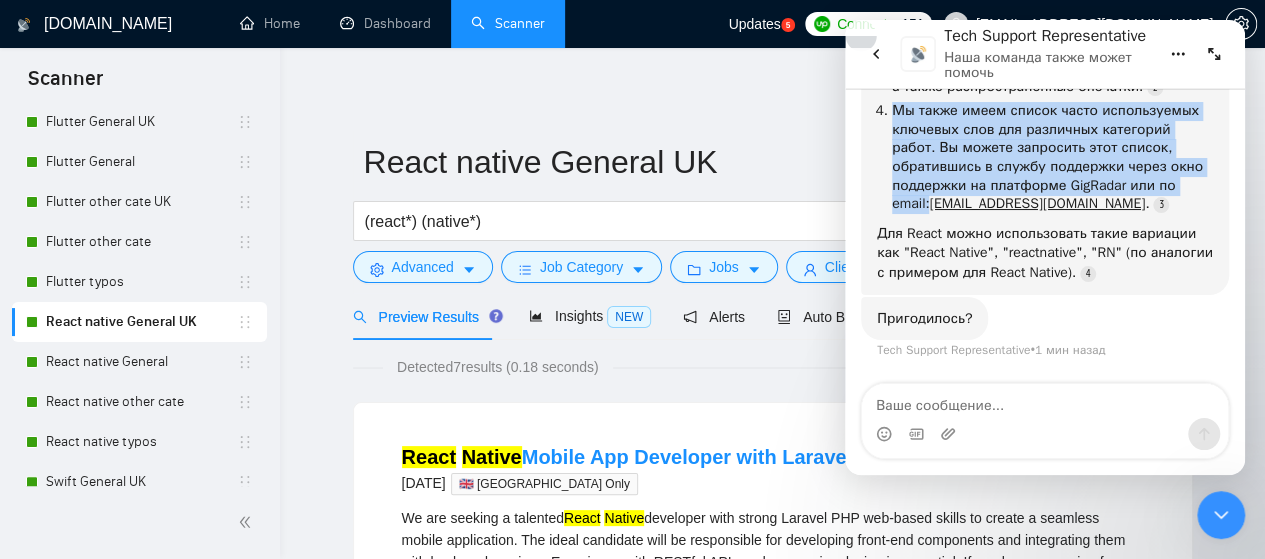 drag, startPoint x: 893, startPoint y: 110, endPoint x: 929, endPoint y: 203, distance: 99.724625 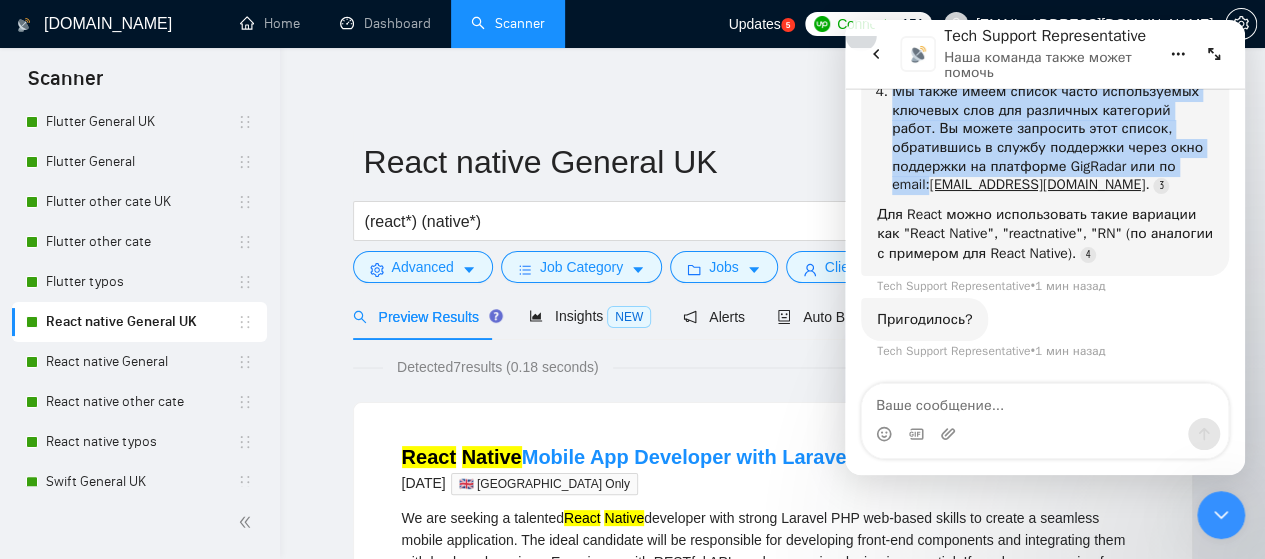 scroll, scrollTop: 1094, scrollLeft: 0, axis: vertical 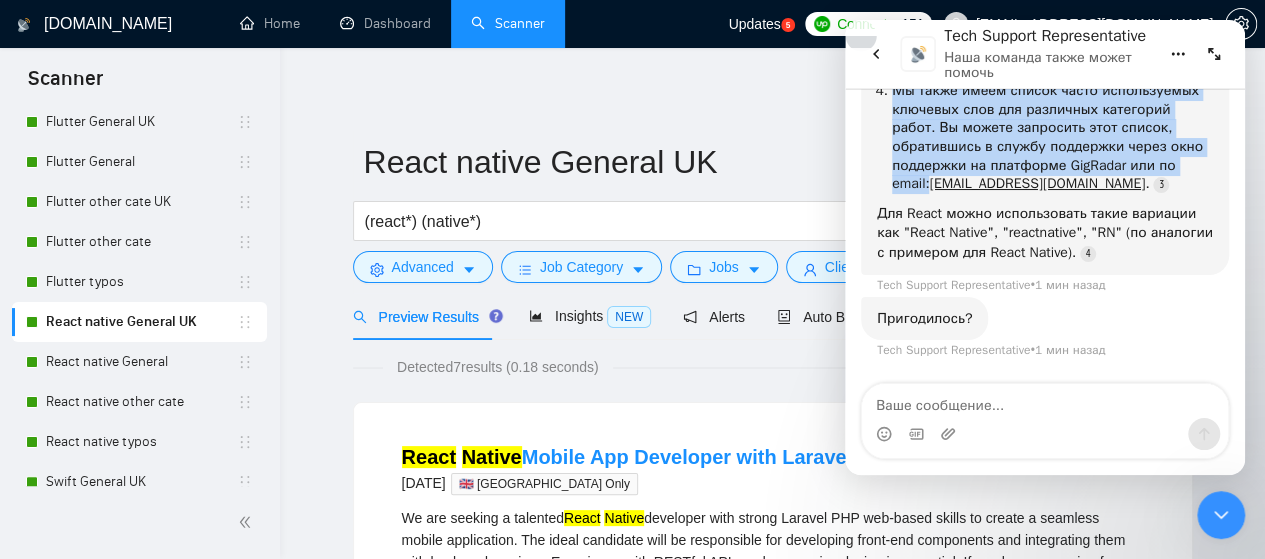 copy on "Мы также имеем список часто используемых ключевых слов для различных категорий работ. Вы можете запросить этот список, обратившись в службу поддержки через окно поддержки на платформе GigRadar или по email:" 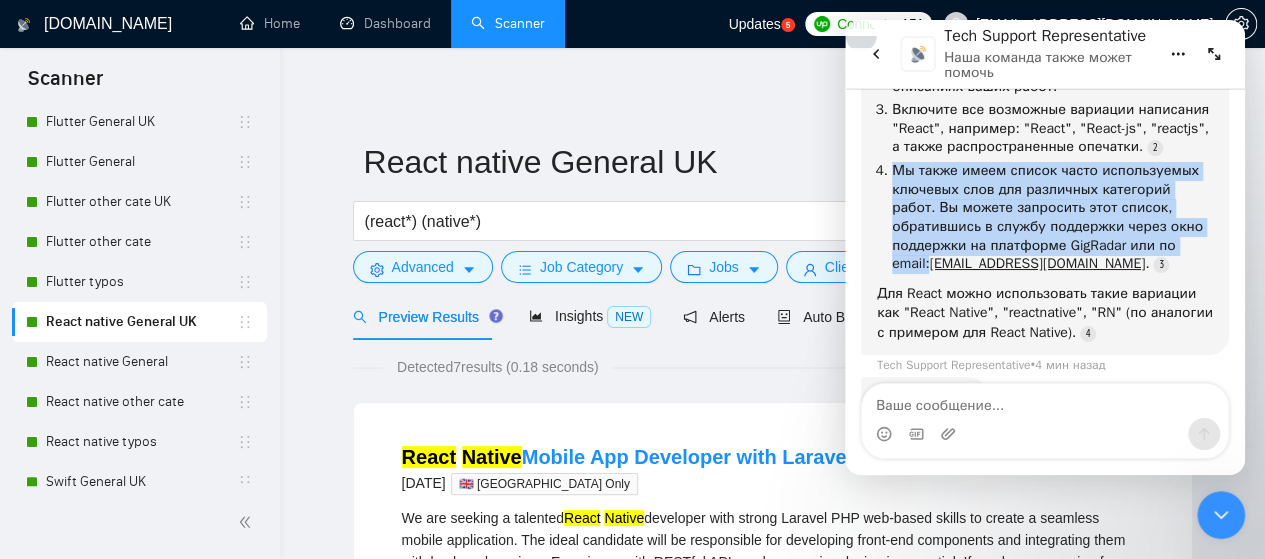 scroll, scrollTop: 894, scrollLeft: 0, axis: vertical 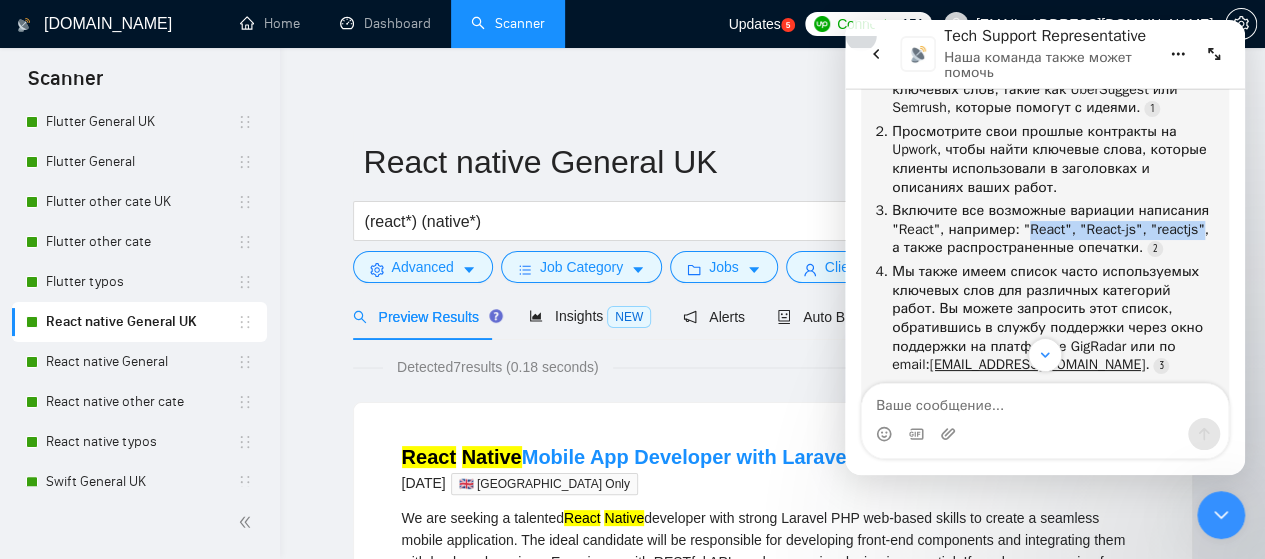 drag, startPoint x: 1091, startPoint y: 229, endPoint x: 965, endPoint y: 249, distance: 127.57743 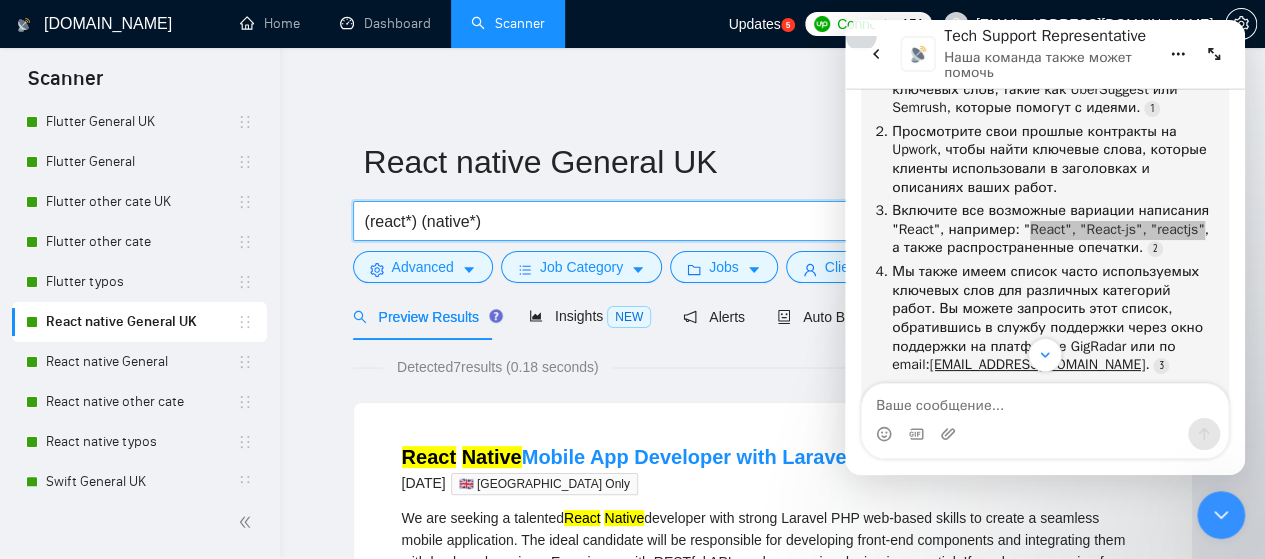click on "(react*) (native*)" at bounding box center (632, 221) 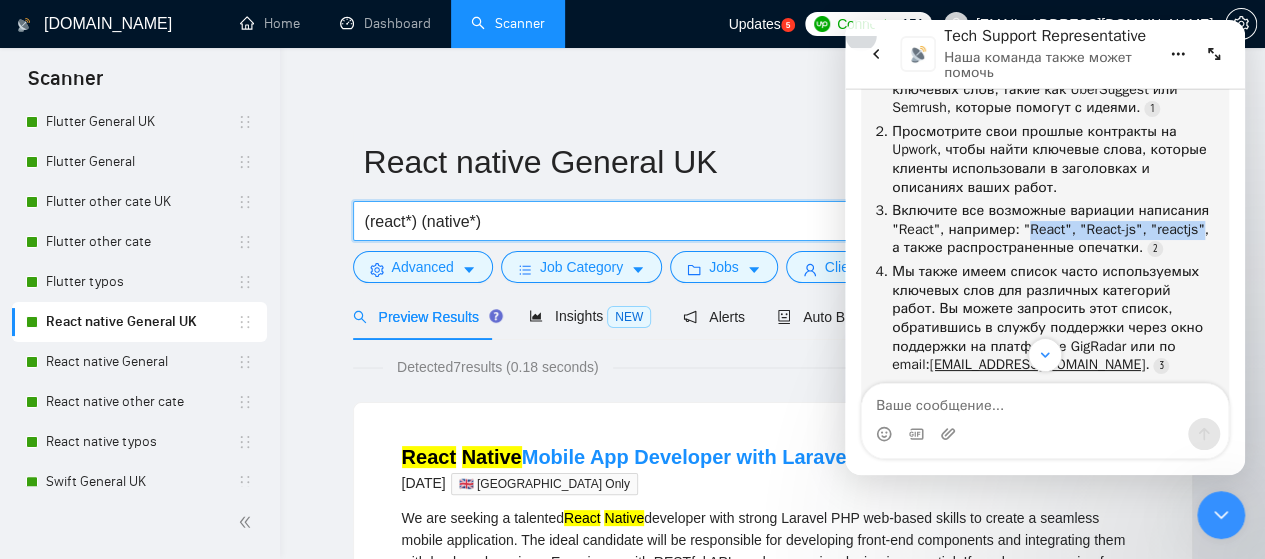 click at bounding box center [1214, 54] 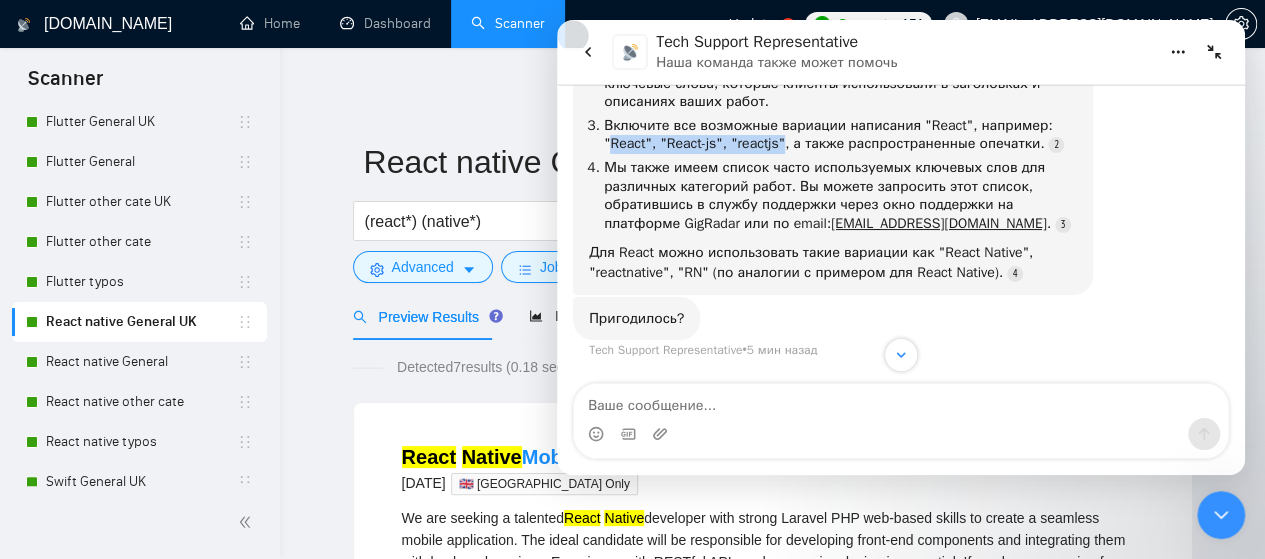 scroll, scrollTop: 784, scrollLeft: 0, axis: vertical 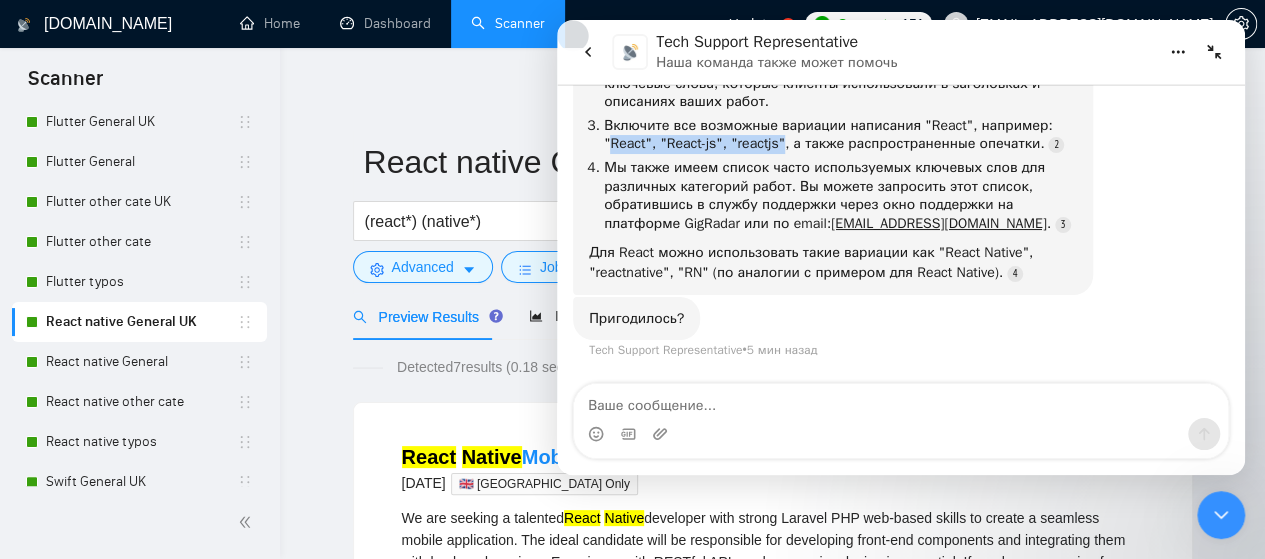 click 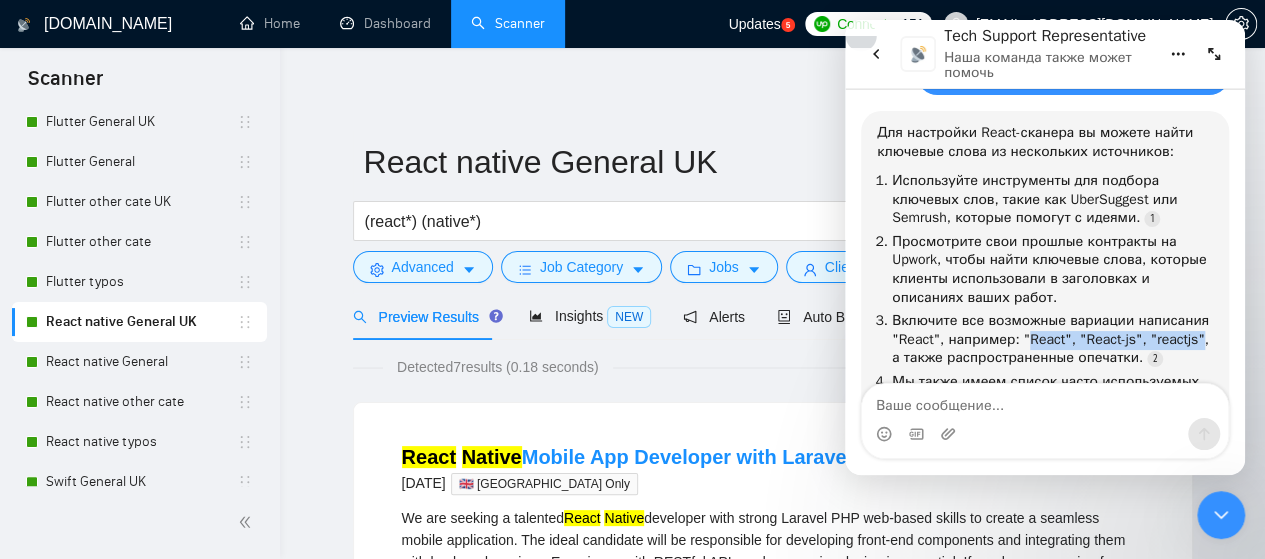 scroll, scrollTop: 894, scrollLeft: 0, axis: vertical 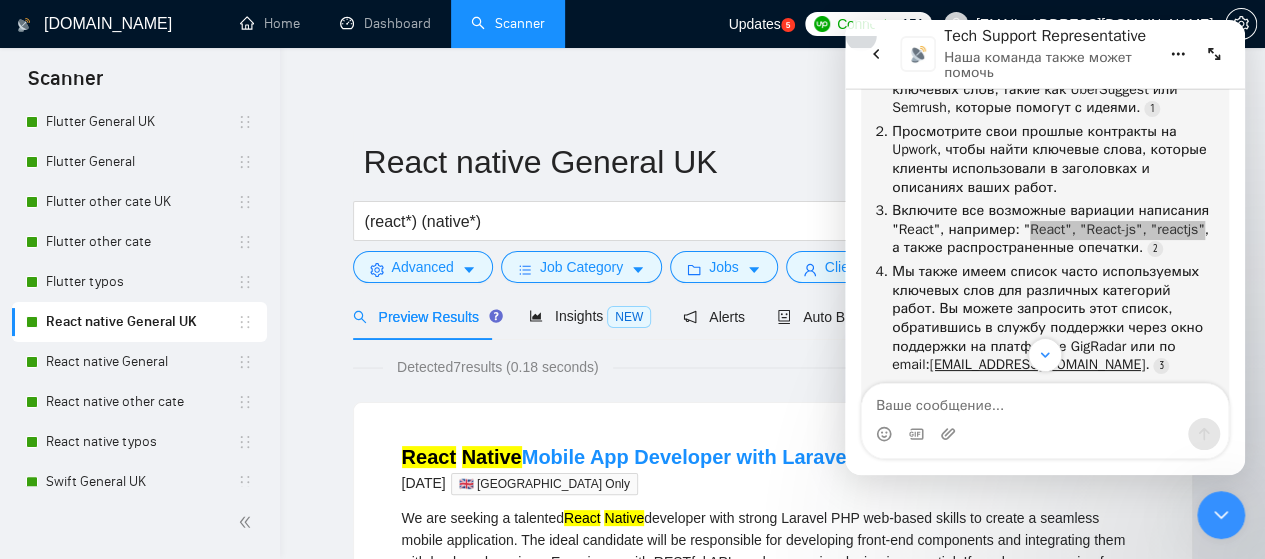 click 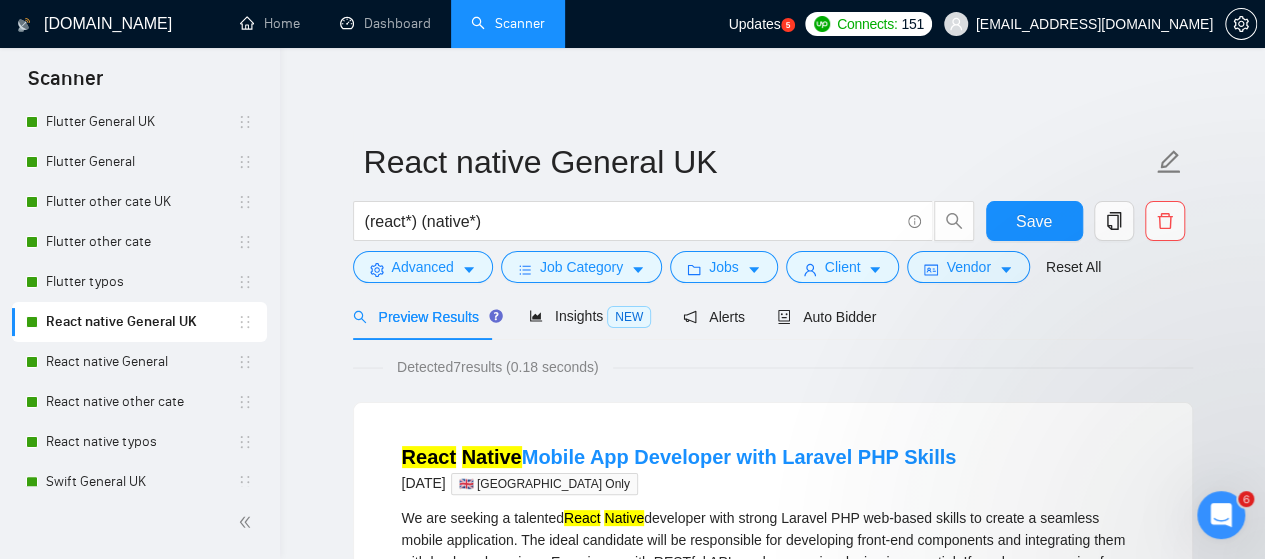 scroll, scrollTop: 0, scrollLeft: 0, axis: both 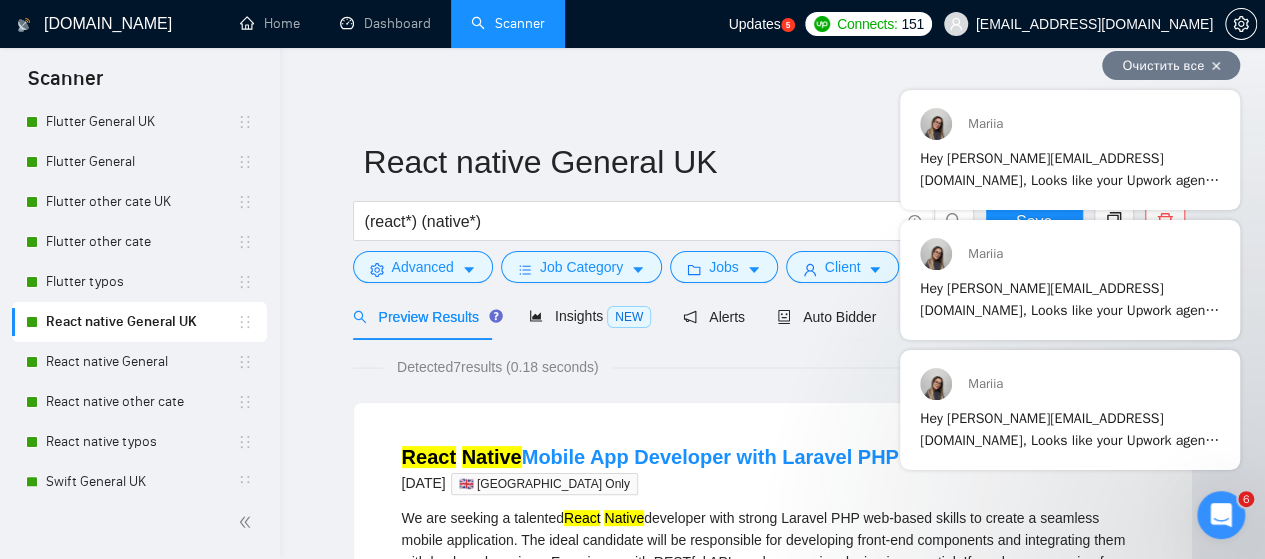 click at bounding box center (1216, 66) 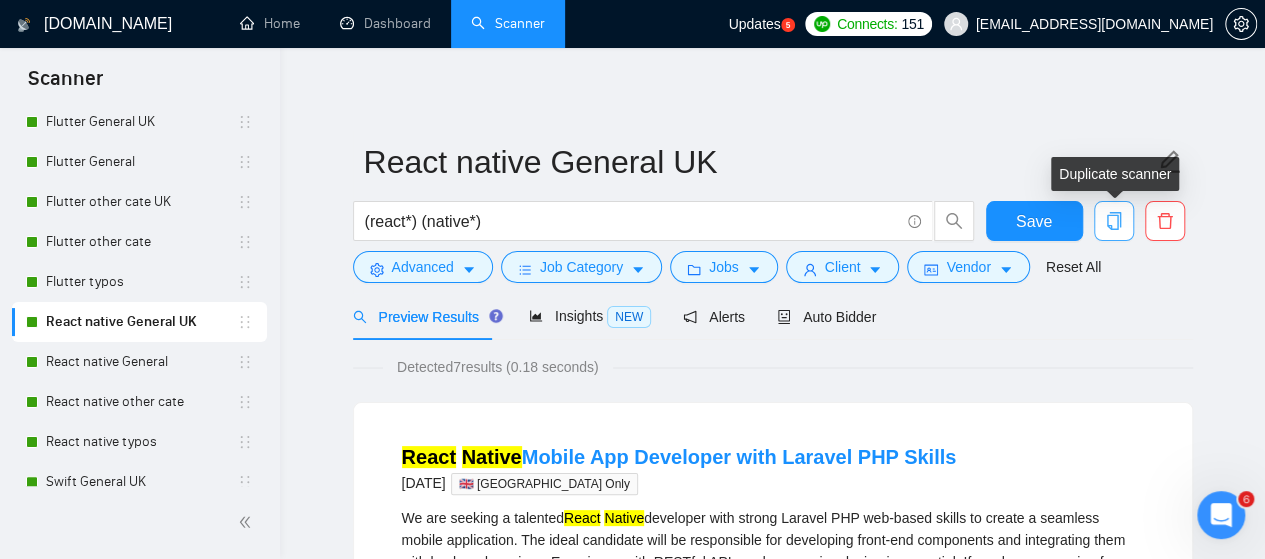 click 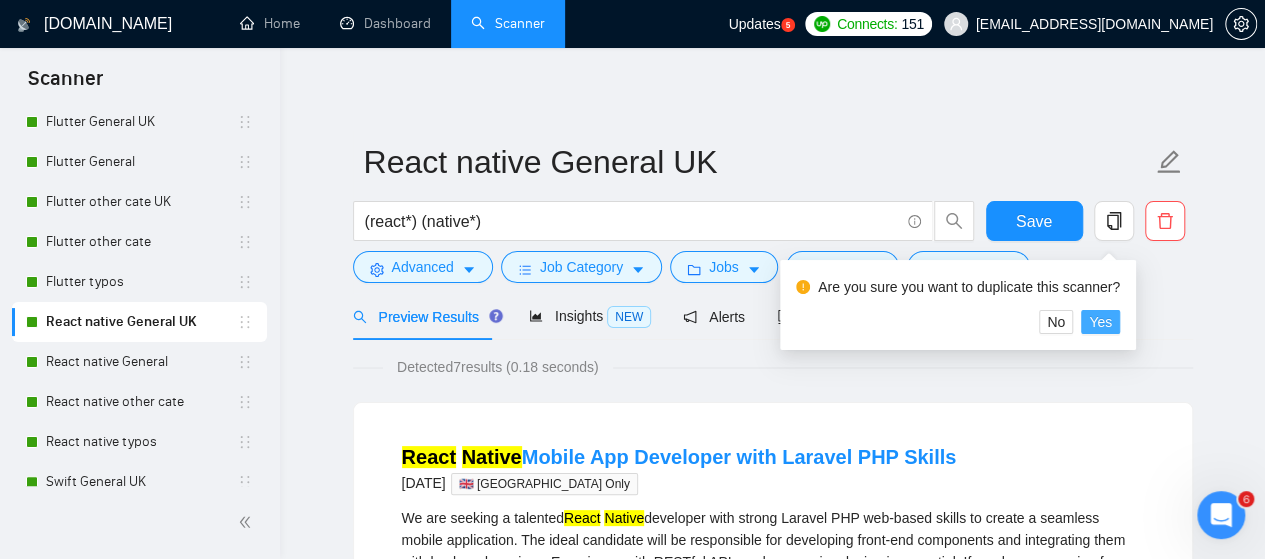 click on "Yes" at bounding box center (1100, 322) 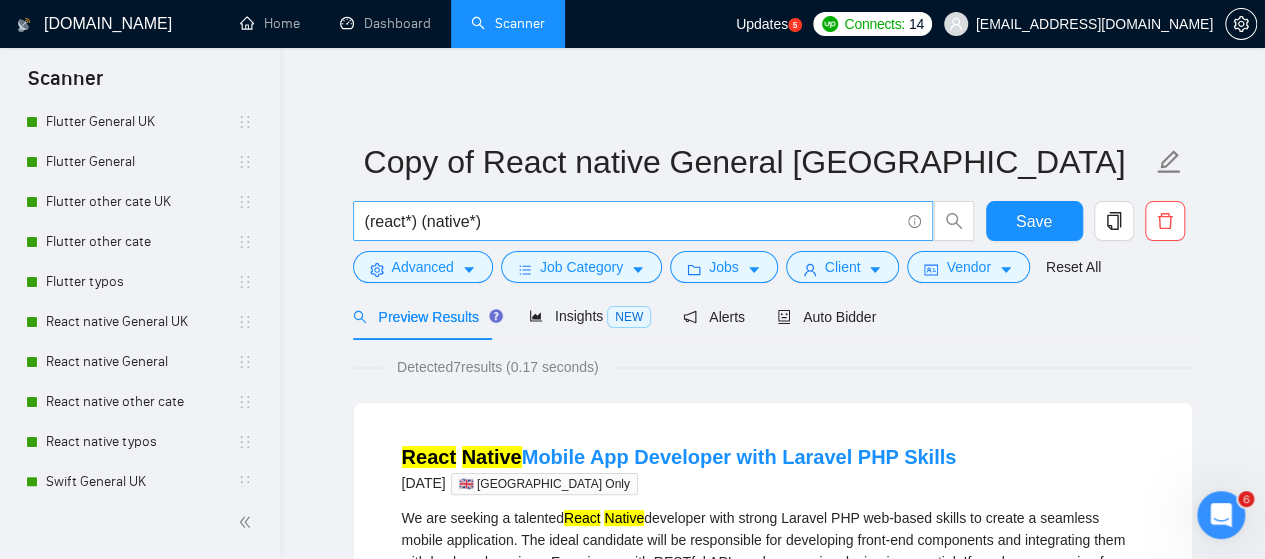 click on "(react*) (native*)" at bounding box center (632, 221) 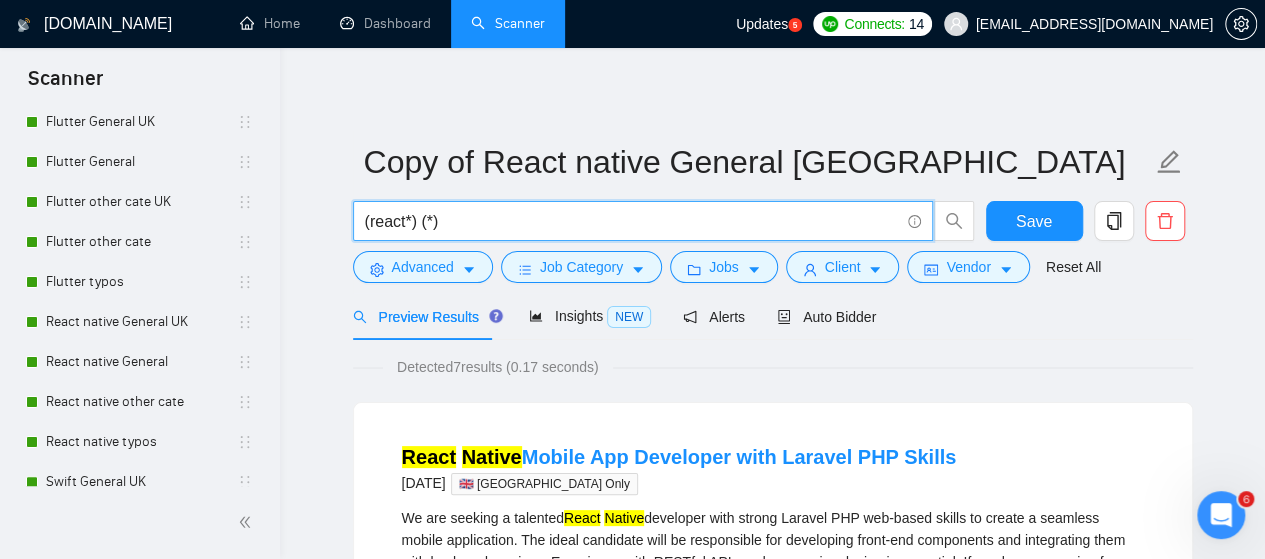 paste on "React", "React-js", "reactjs"" 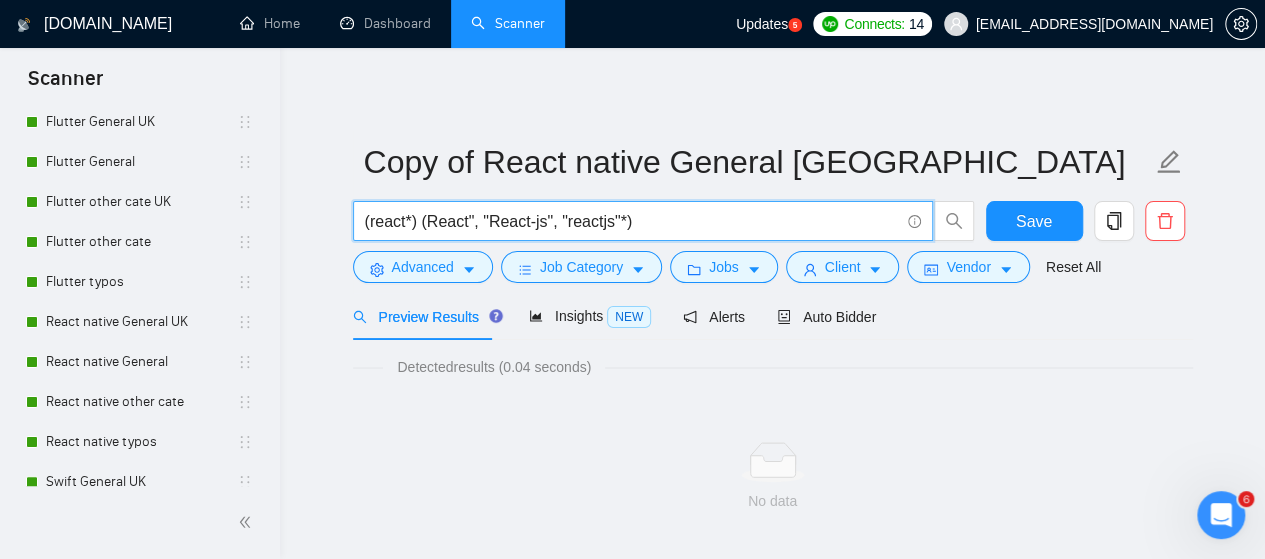 click on "(react*) (React", "React-js", "reactjs"*)" at bounding box center (632, 221) 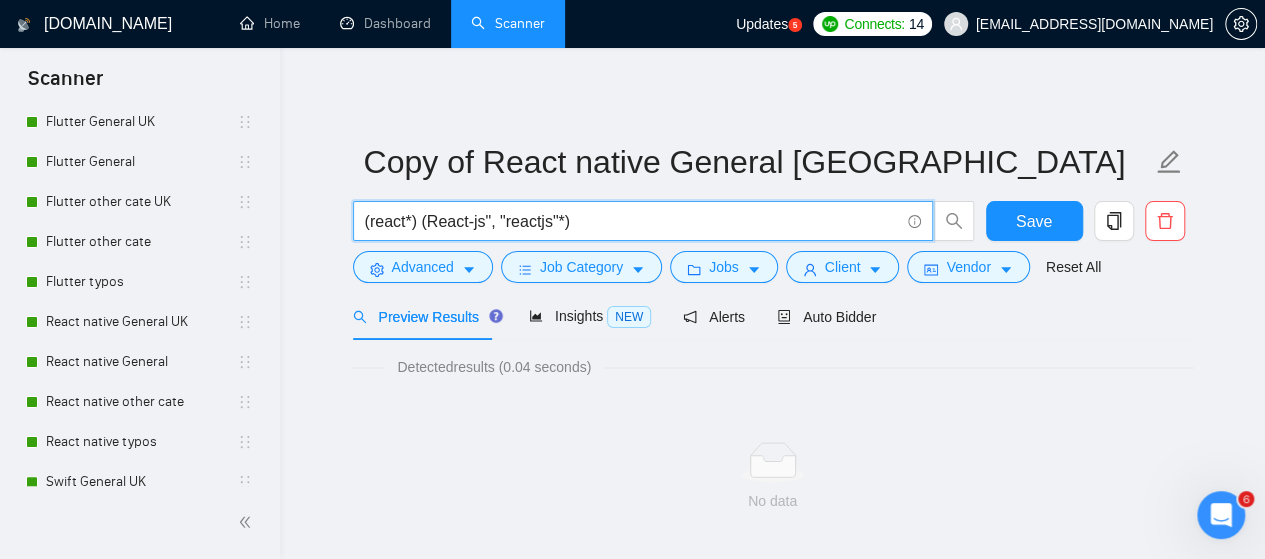 click on "(react*) (React-js", "reactjs"*)" at bounding box center [632, 221] 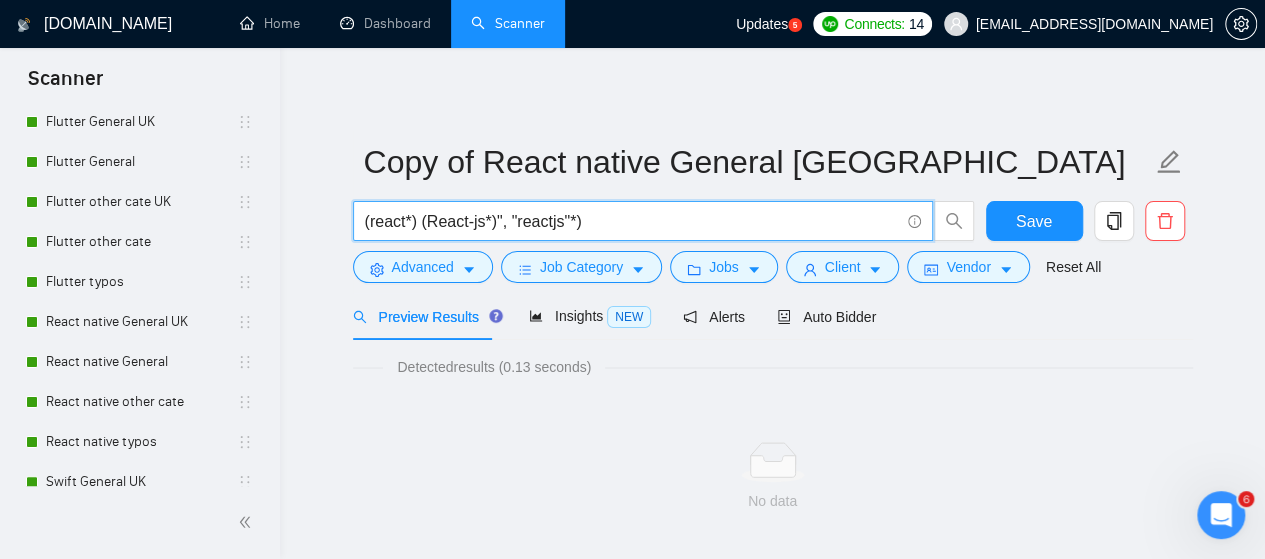 click on "(react*) (React-js*)", "reactjs"*)" at bounding box center [632, 221] 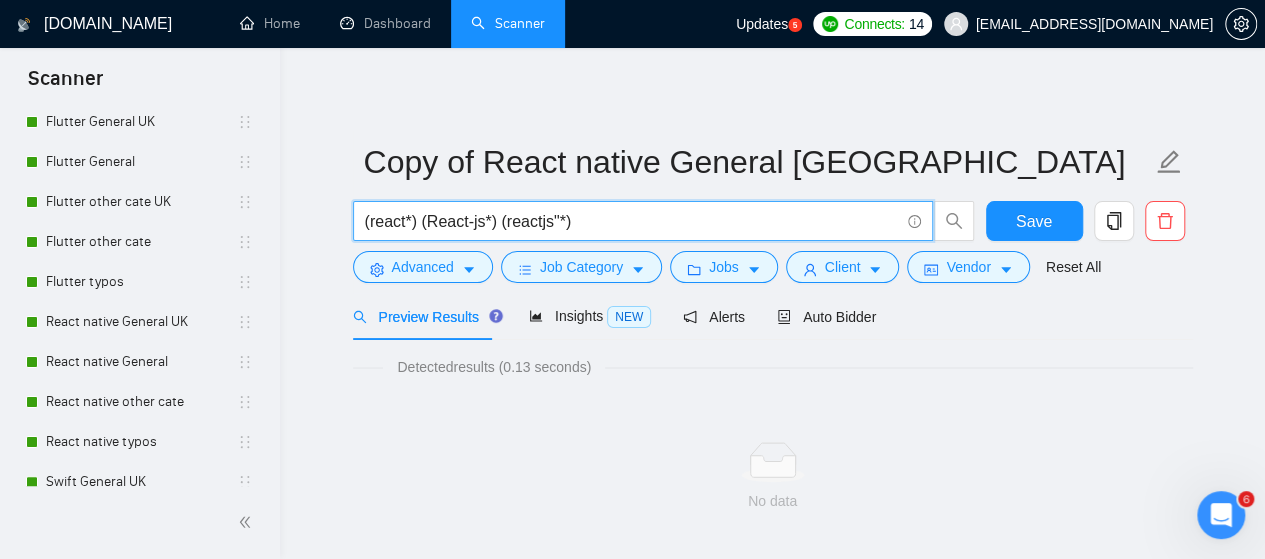 click on "(react*) (React-js*) (reactjs"*)" at bounding box center (632, 221) 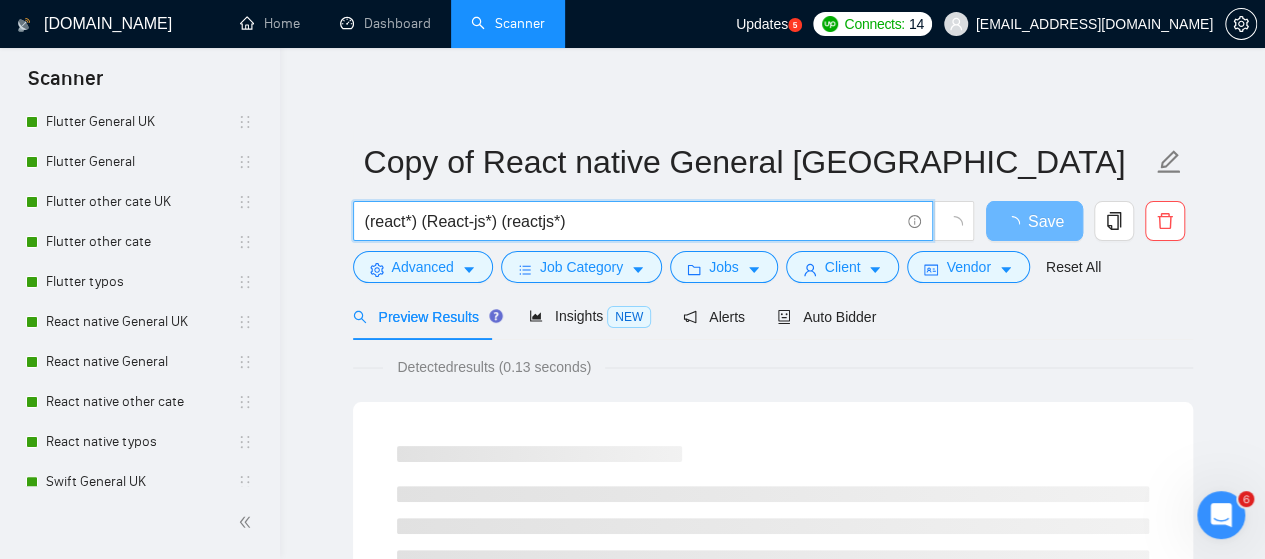 click on "(react*) (React-js*) (reactjs*)" at bounding box center (632, 221) 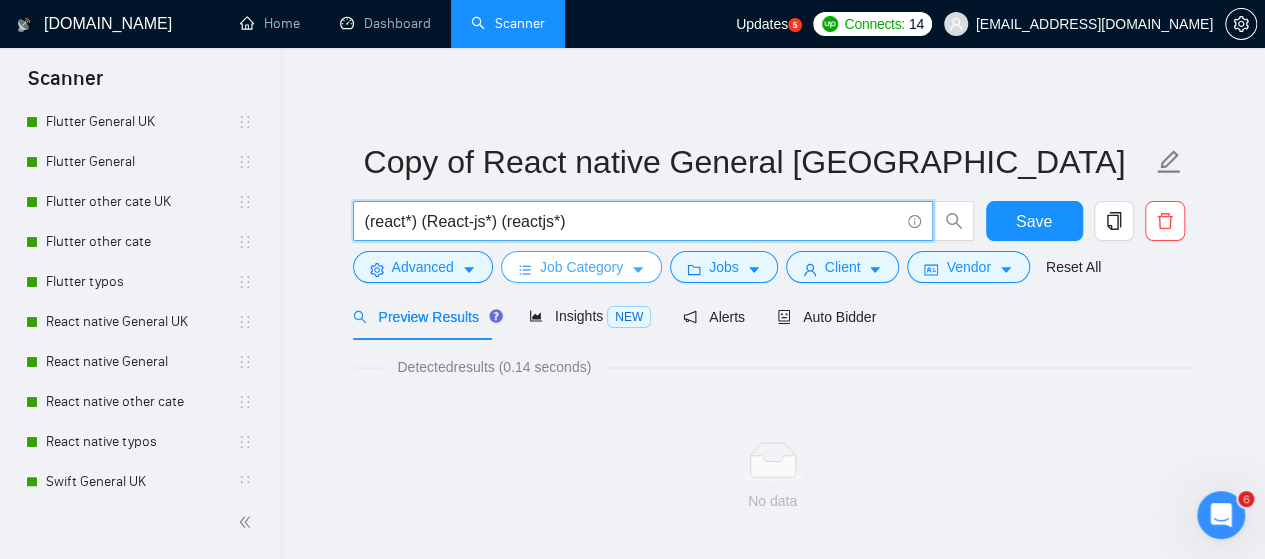 type on "(react*) (React-js*) (reactjs*)" 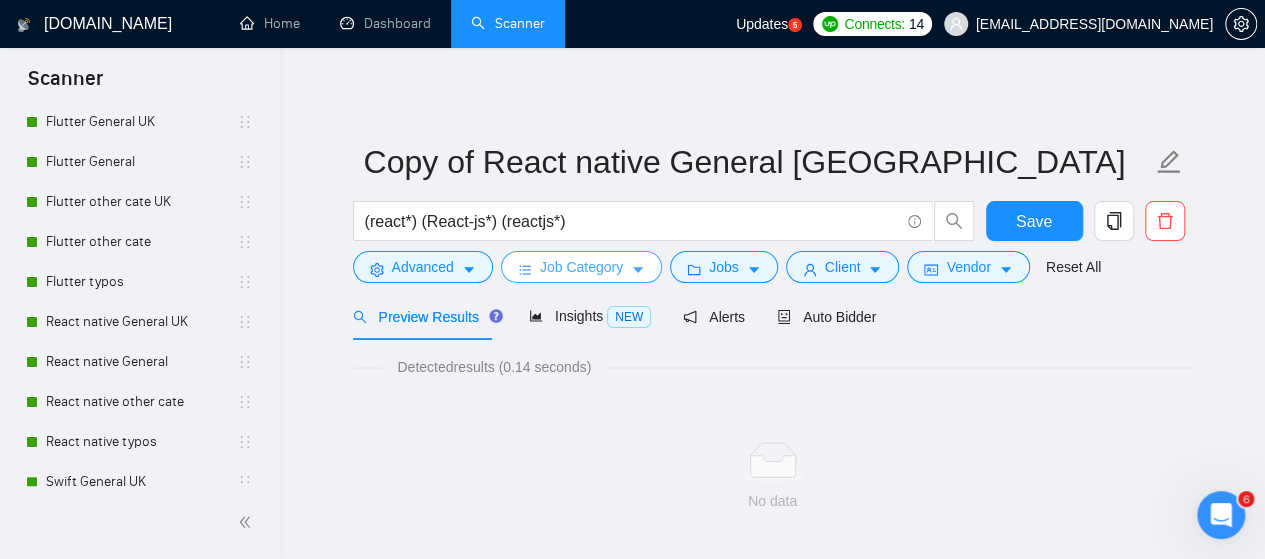 click 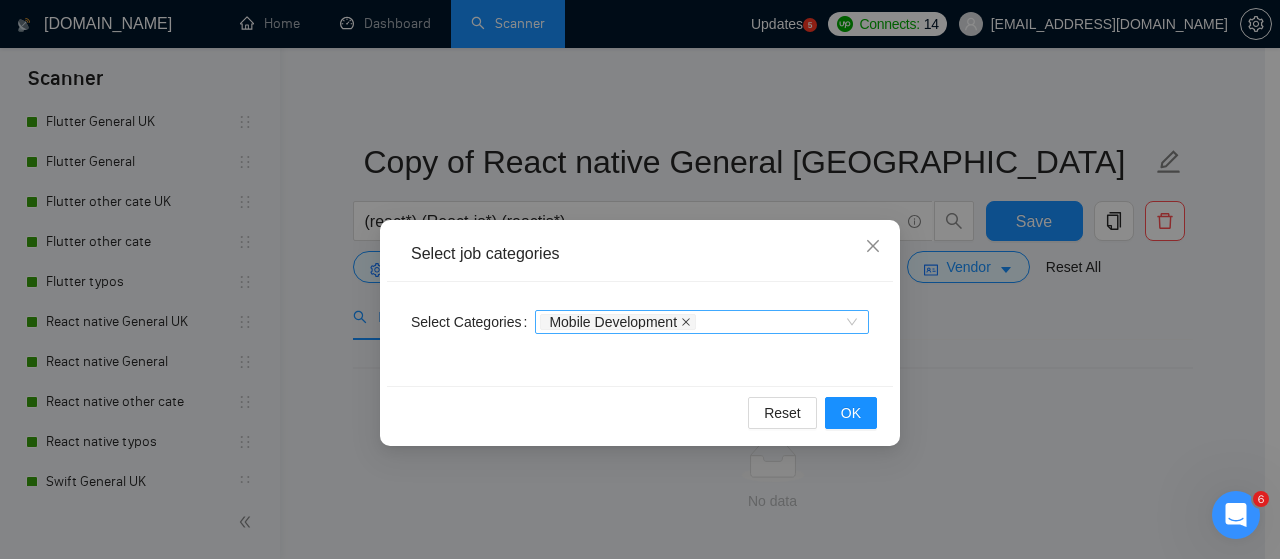 click 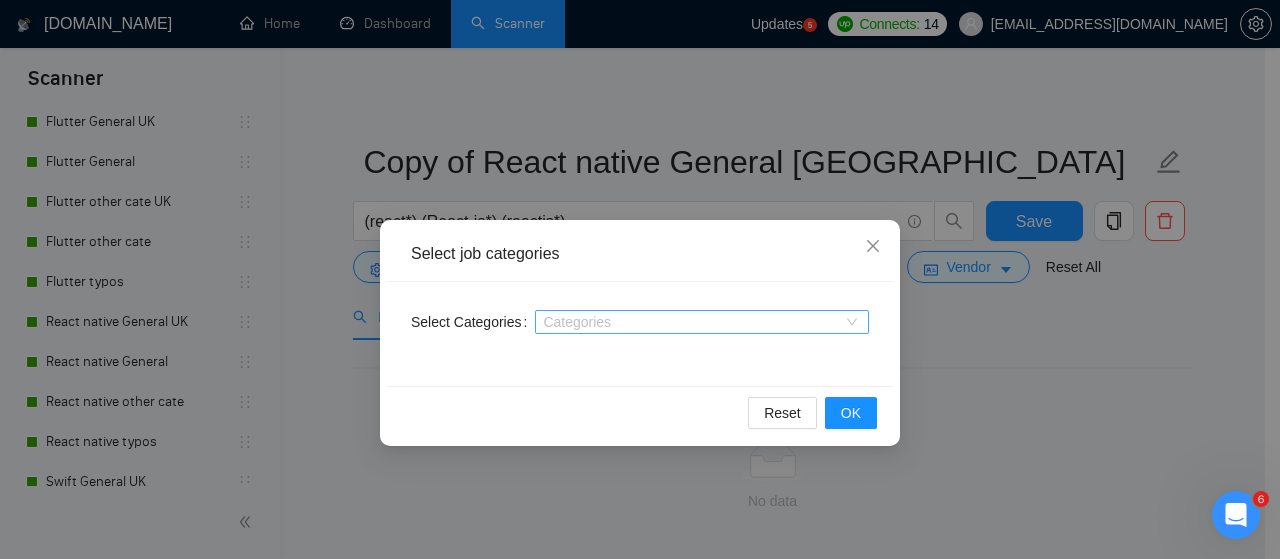 click at bounding box center [692, 322] 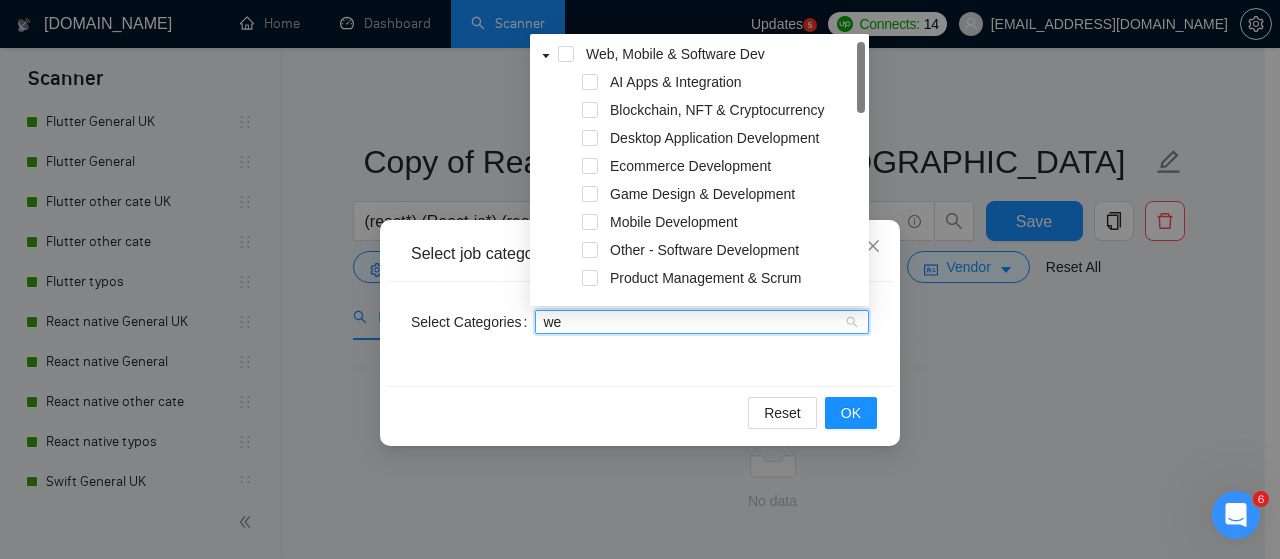 type on "web" 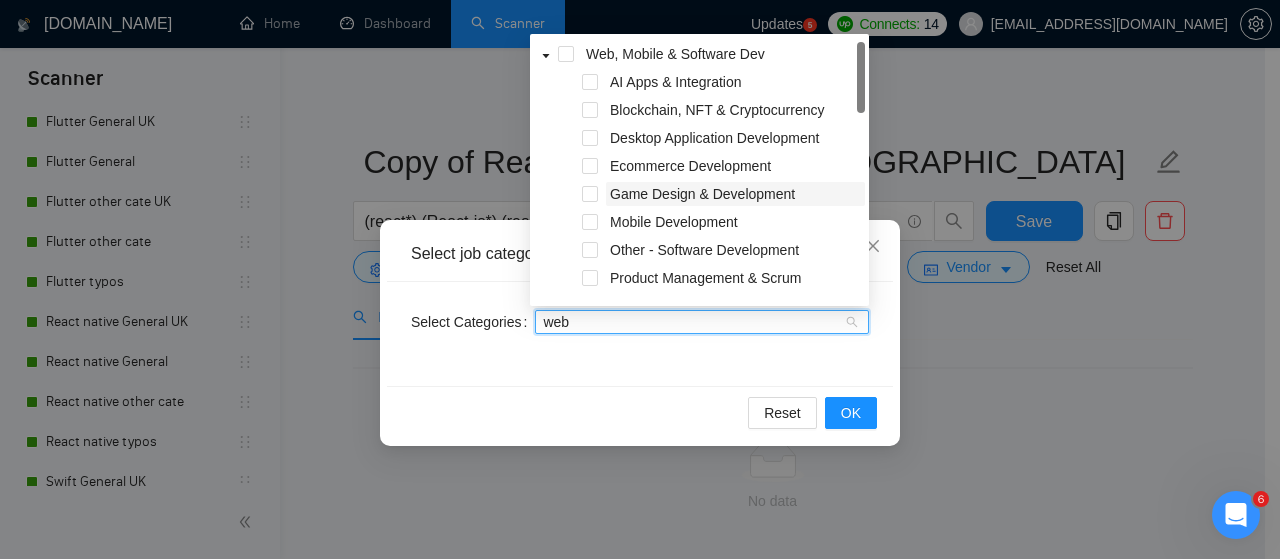scroll, scrollTop: 100, scrollLeft: 0, axis: vertical 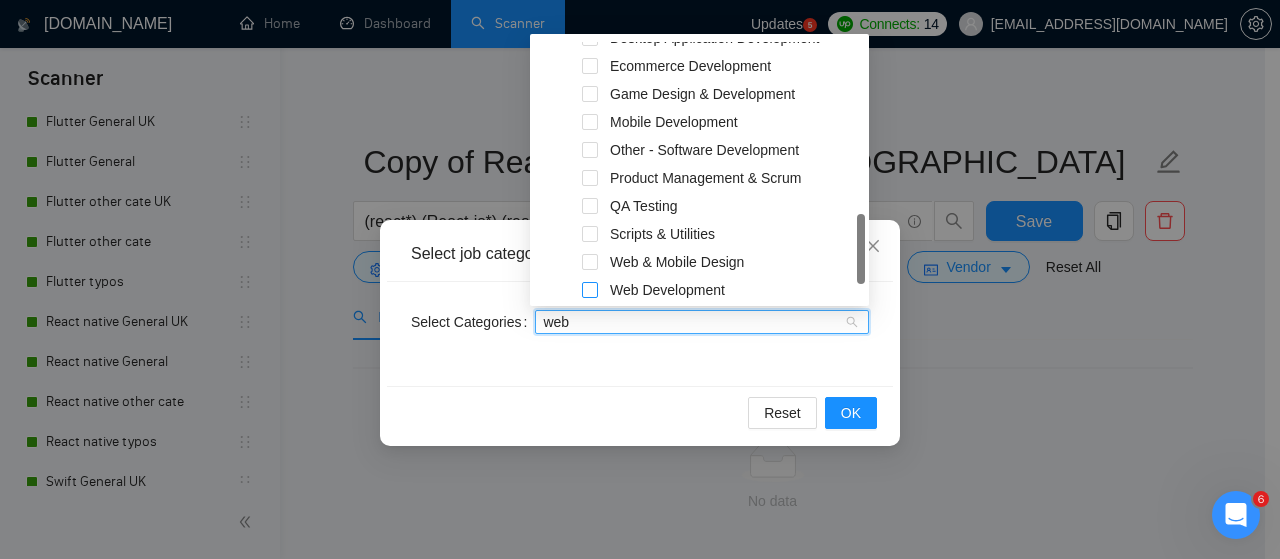 click at bounding box center [590, 290] 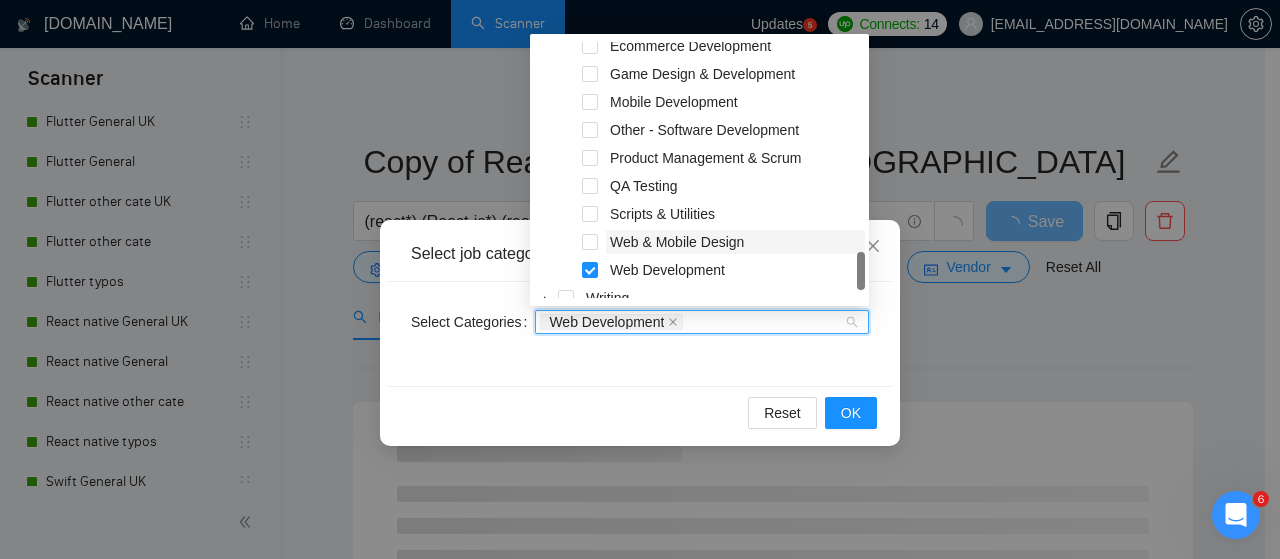 scroll, scrollTop: 416, scrollLeft: 0, axis: vertical 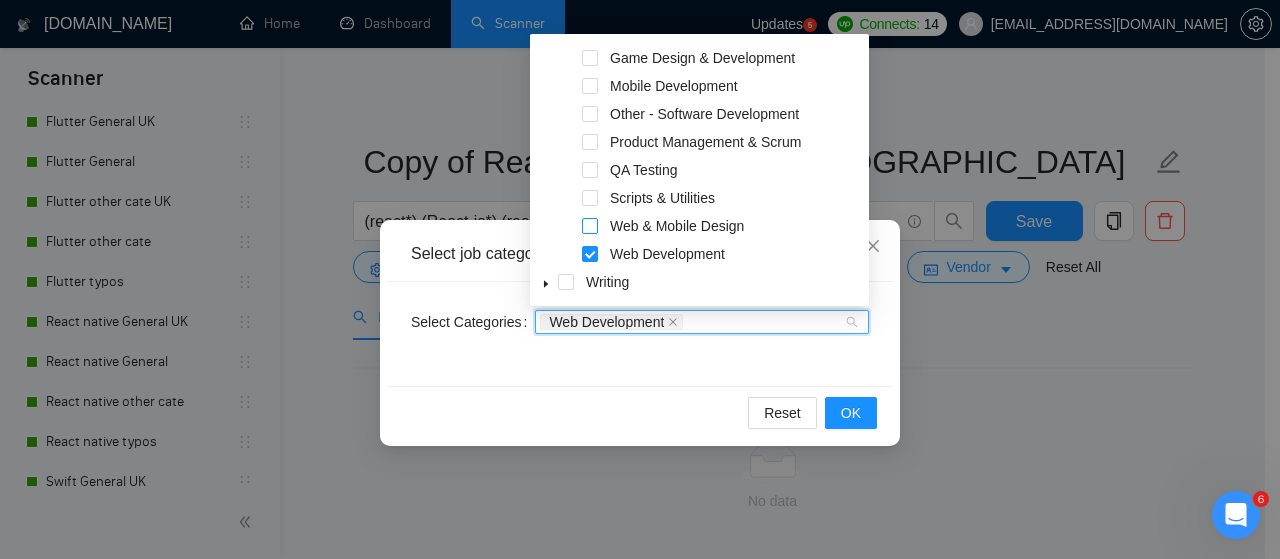 click at bounding box center (590, 226) 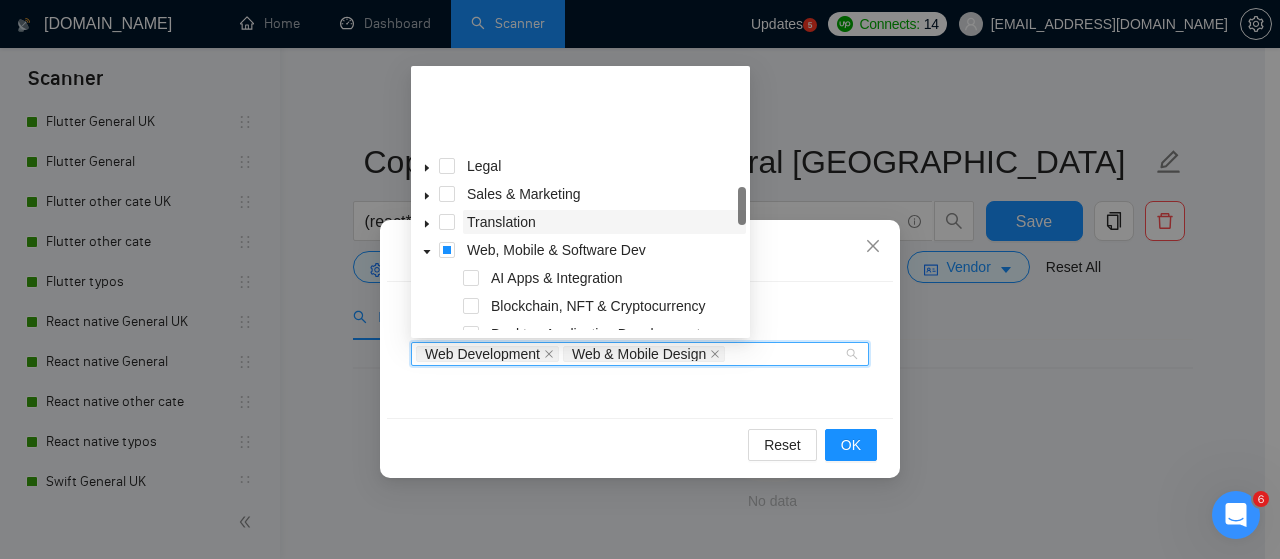 scroll, scrollTop: 216, scrollLeft: 0, axis: vertical 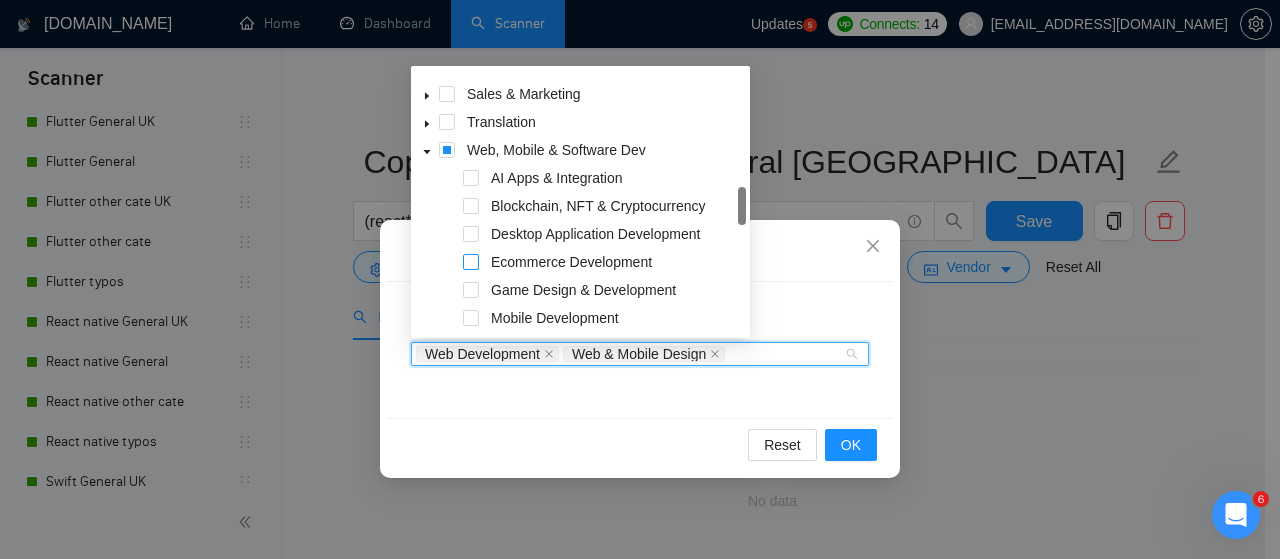click at bounding box center (471, 262) 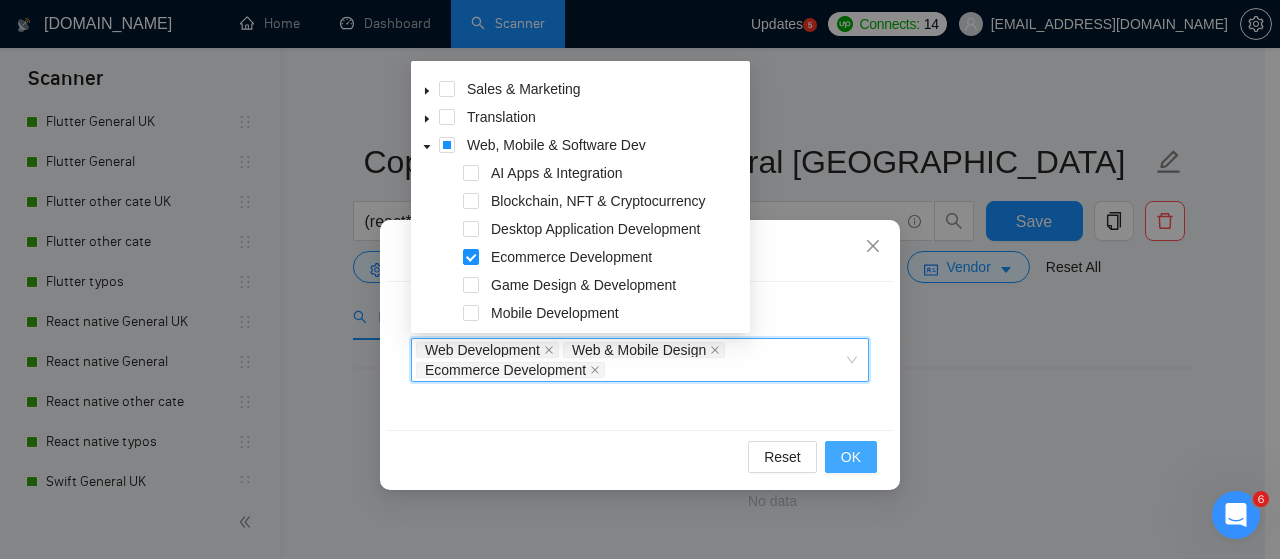 click on "OK" at bounding box center [851, 457] 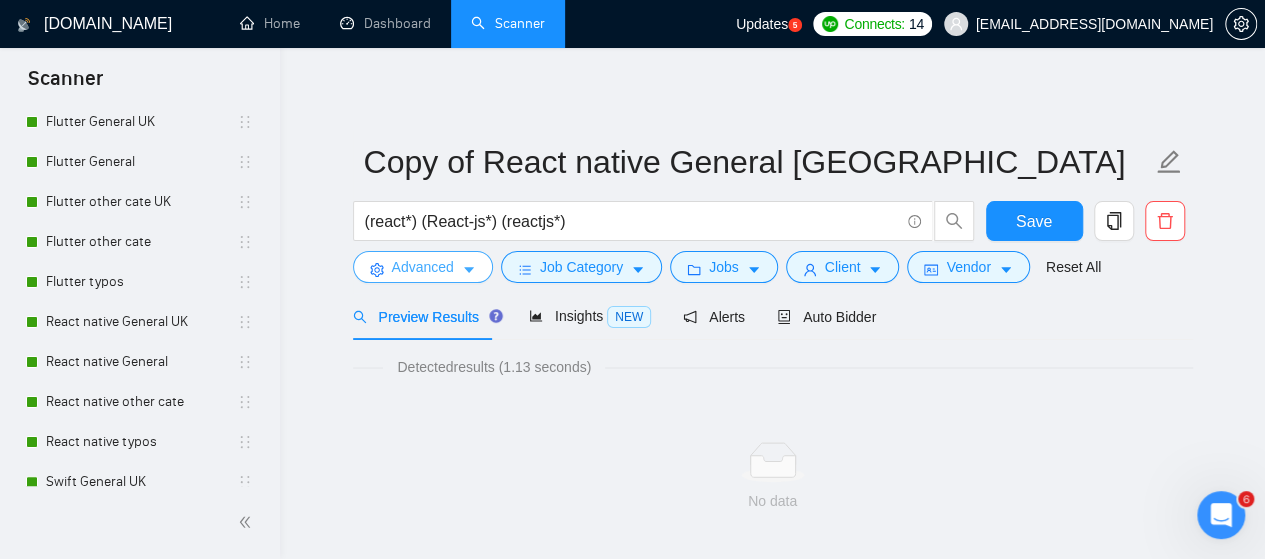 click 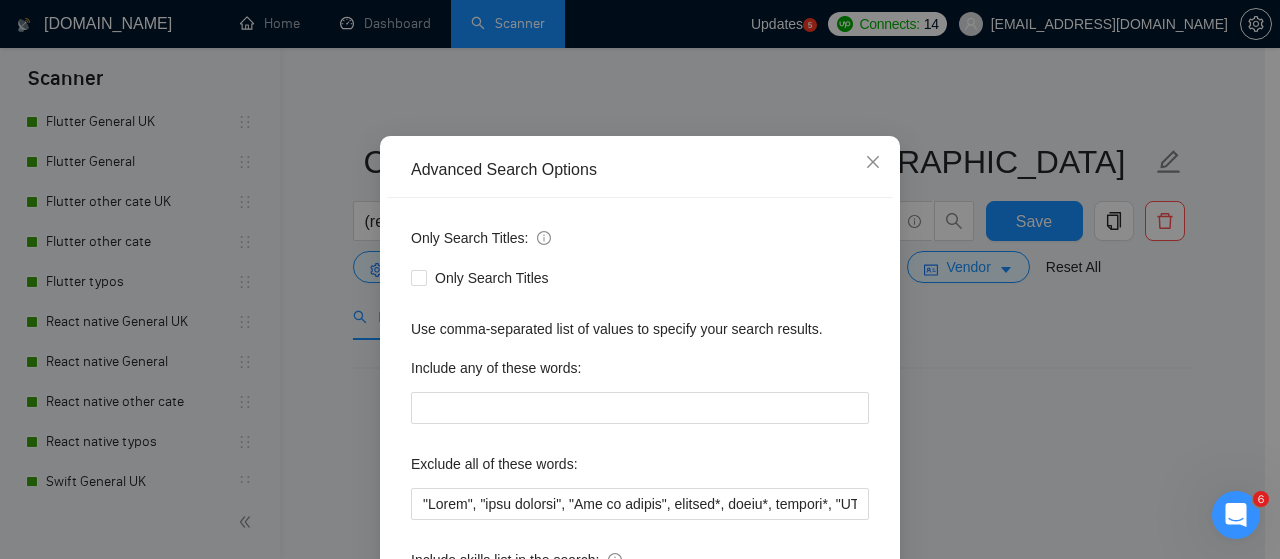 scroll, scrollTop: 200, scrollLeft: 0, axis: vertical 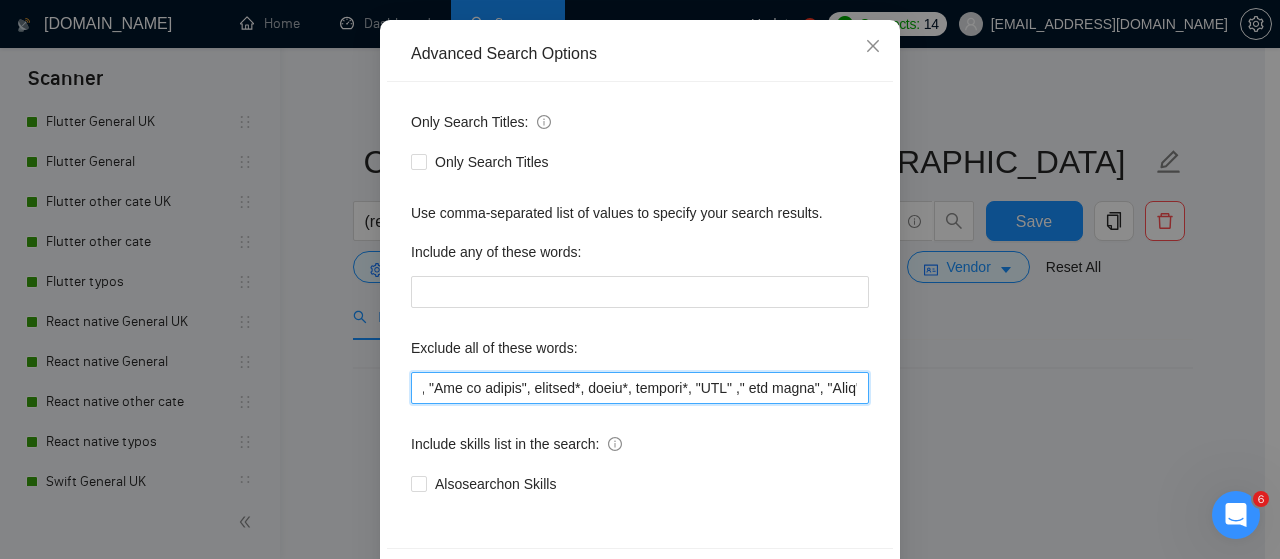 drag, startPoint x: 660, startPoint y: 391, endPoint x: 682, endPoint y: 389, distance: 22.090721 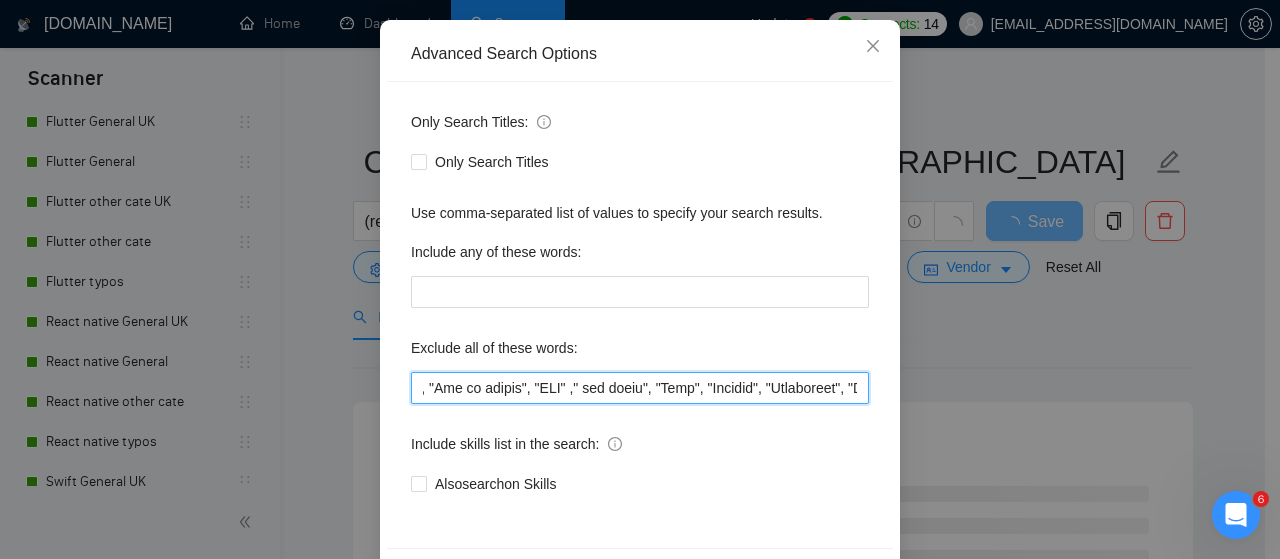 click at bounding box center (640, 388) 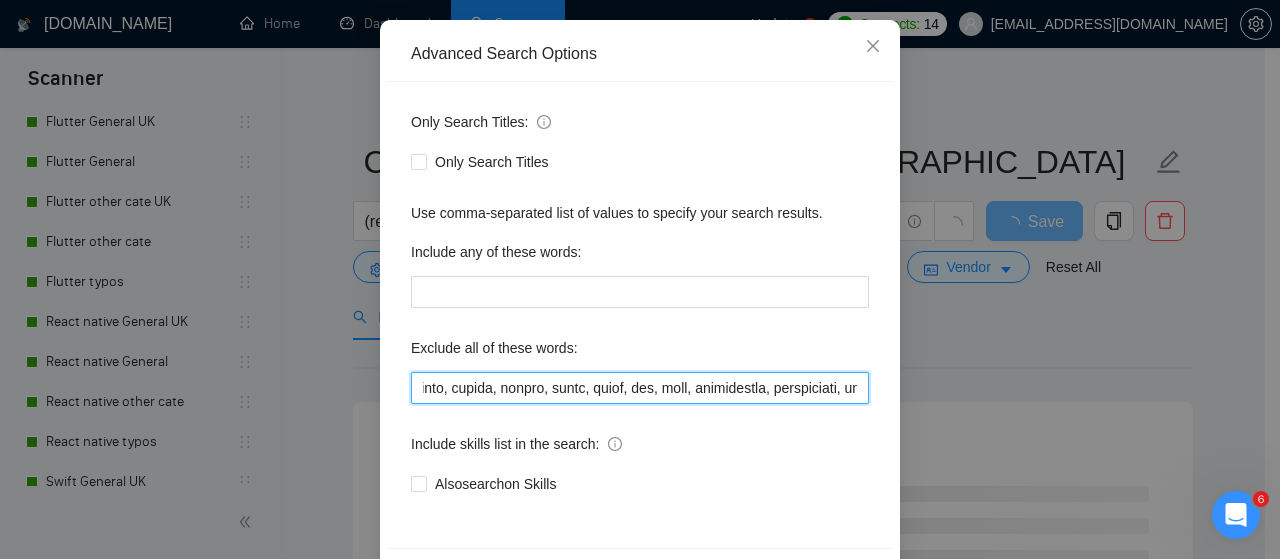 scroll, scrollTop: 0, scrollLeft: 1632, axis: horizontal 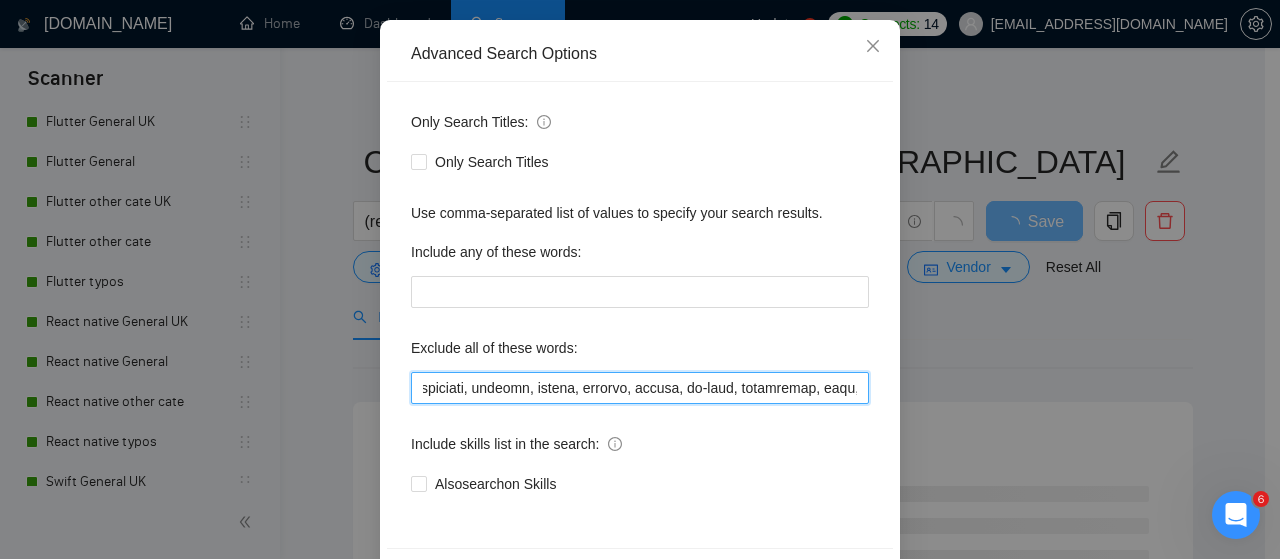 drag, startPoint x: 661, startPoint y: 387, endPoint x: 727, endPoint y: 377, distance: 66.75328 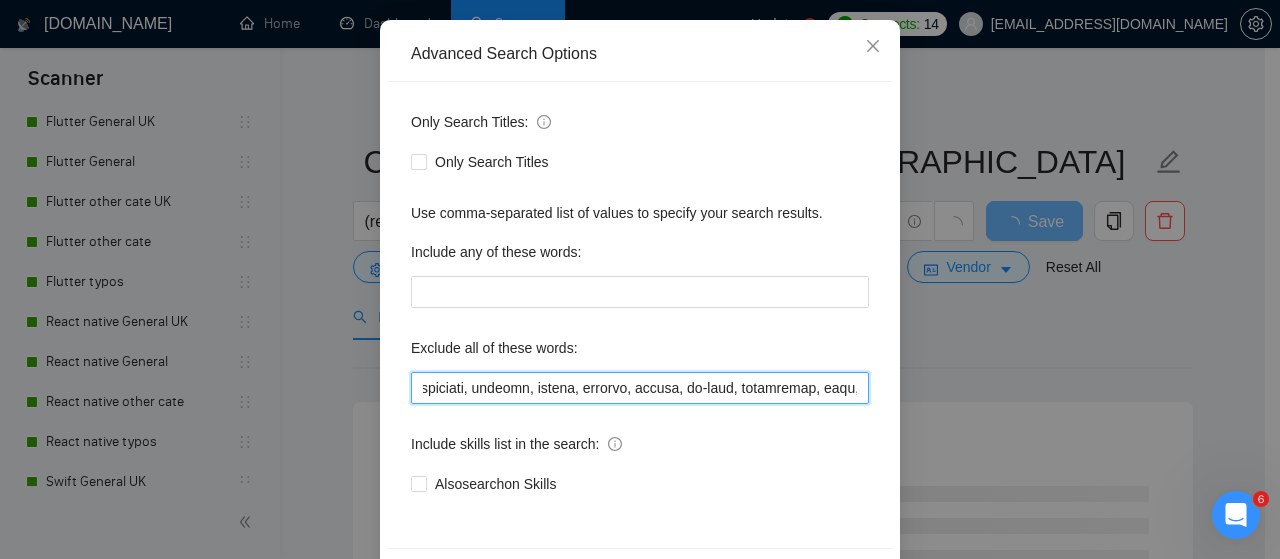 click at bounding box center [640, 388] 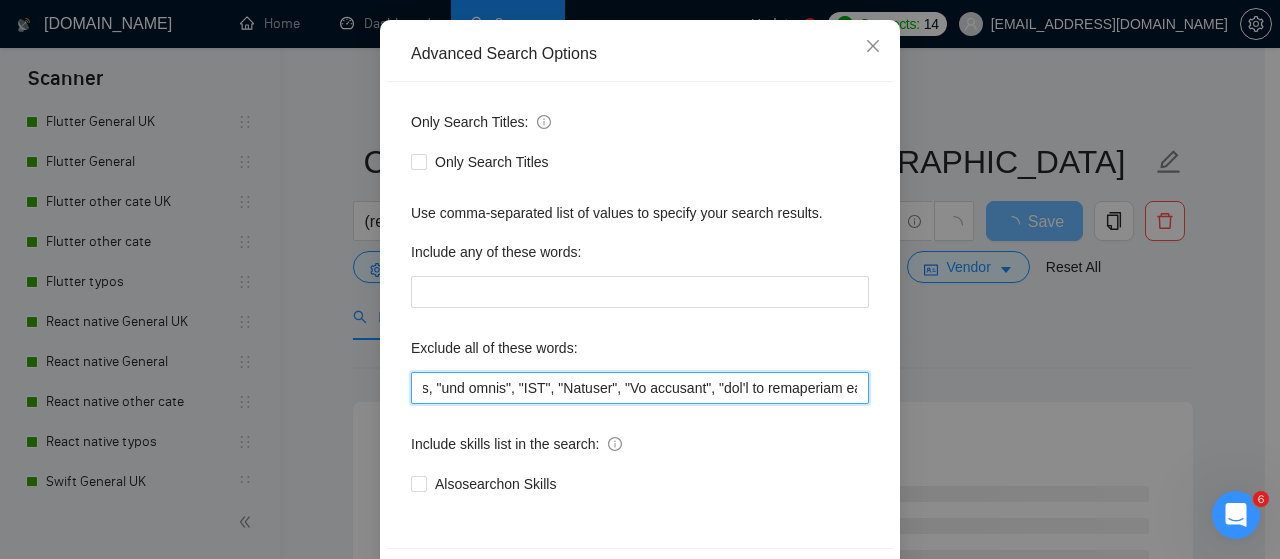scroll, scrollTop: 0, scrollLeft: 1876, axis: horizontal 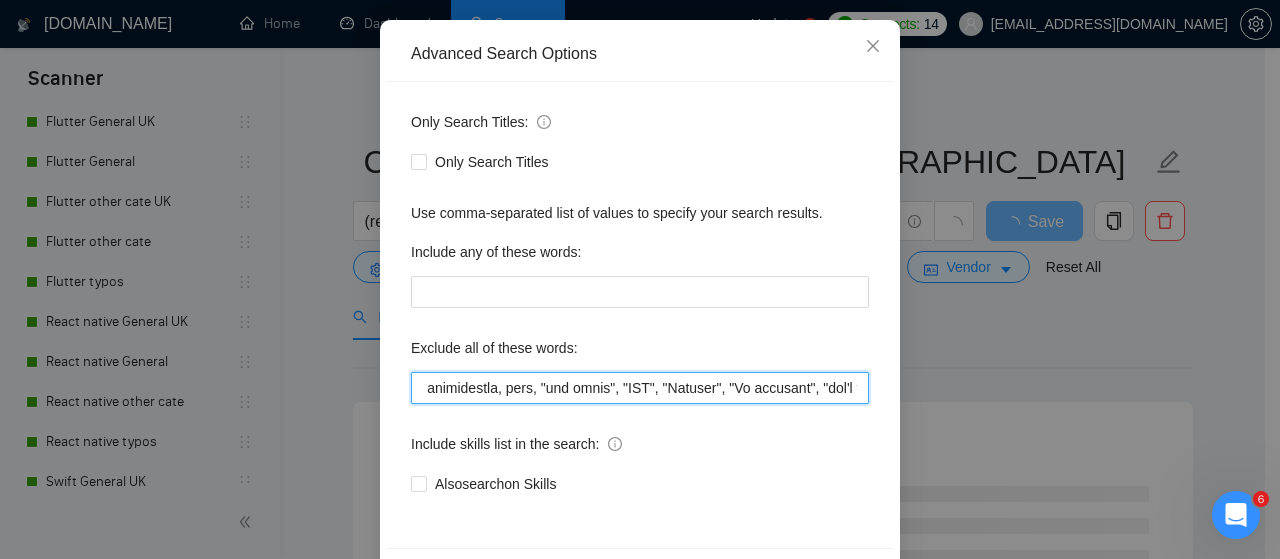 click at bounding box center [640, 388] 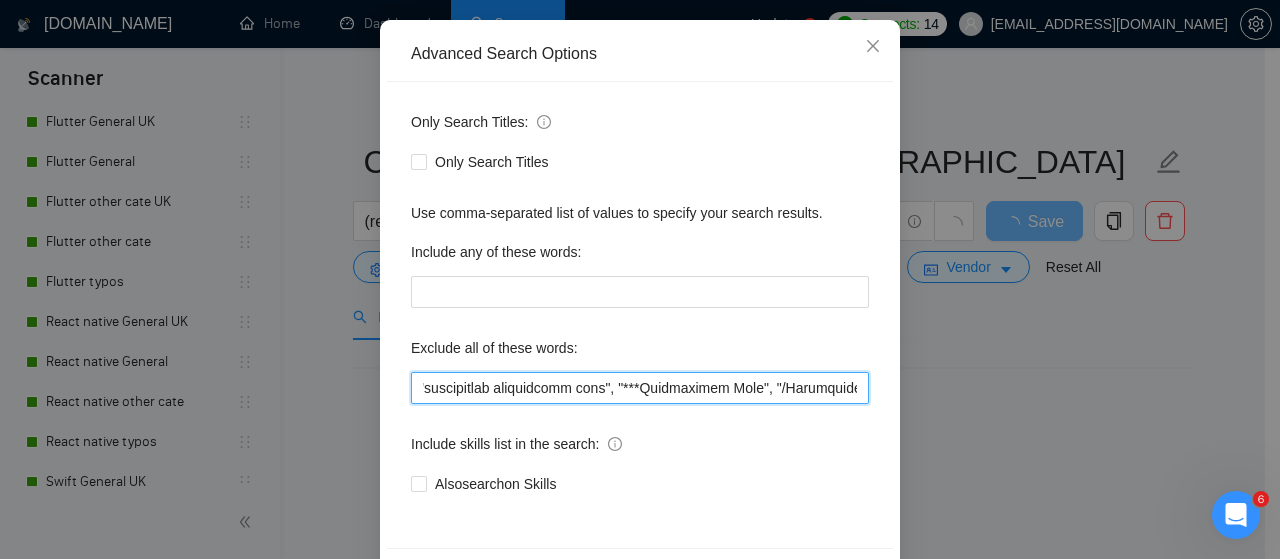 scroll, scrollTop: 0, scrollLeft: 5392, axis: horizontal 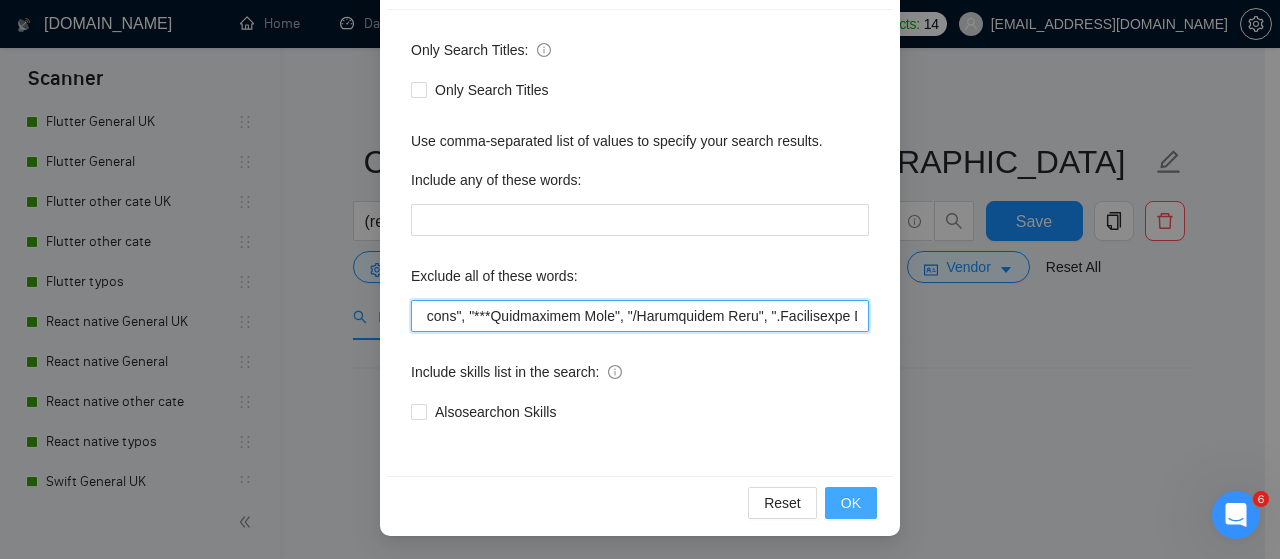 type on ""Final", "only feature", "Not an agency", "SEO" ," job title", "Bing", "Lemlist", "Salesforce", "Equity", "Unity", "[PERSON_NAME]", "nocode", "no-code", bot, urgent, consulting, consult, tutor, teacher, mentor, update, updates, maintain, maintenance, asap, fix, parser, parsing, small, little, tweaks, tweak, fixes, bug, bugs, ssalesforce, bing, "job title", "SEO", "Lemlist", "No agencies", "won't be recruiting agencies", "agencies not to apply", "No agency", "No Agencies", "Individual only",  "individual to", "individual who",  "No agencies please", "(No agencies please)", "Candidate Interviewing", "Candidate Interview Consulting", "this job is not open to teams", "this job is not open to agency", "this job is not open to companies", "NO AGENCY", "Freelancers Only", "NOT AGENCY", "no agency", "no agencies", "individual only", "freelancers only", "No Agencies!", "independent contractors only", "***Freelancers Only", "/Freelancers Only", ".Freelancers Only", ",Freelancers Only", "short - term", "short term", "short..." 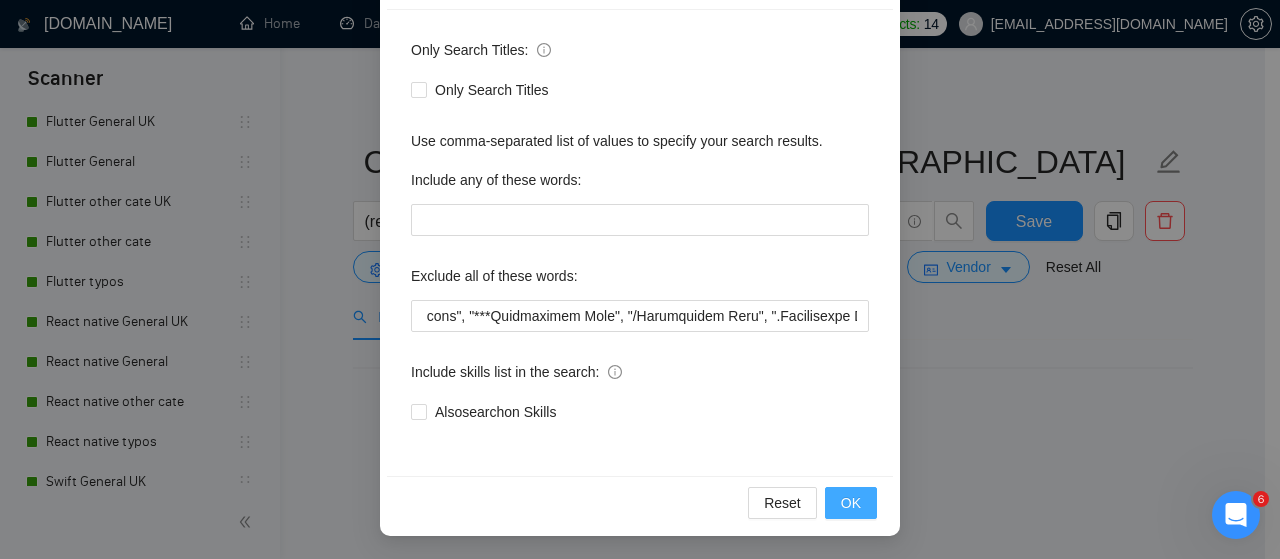 scroll, scrollTop: 0, scrollLeft: 0, axis: both 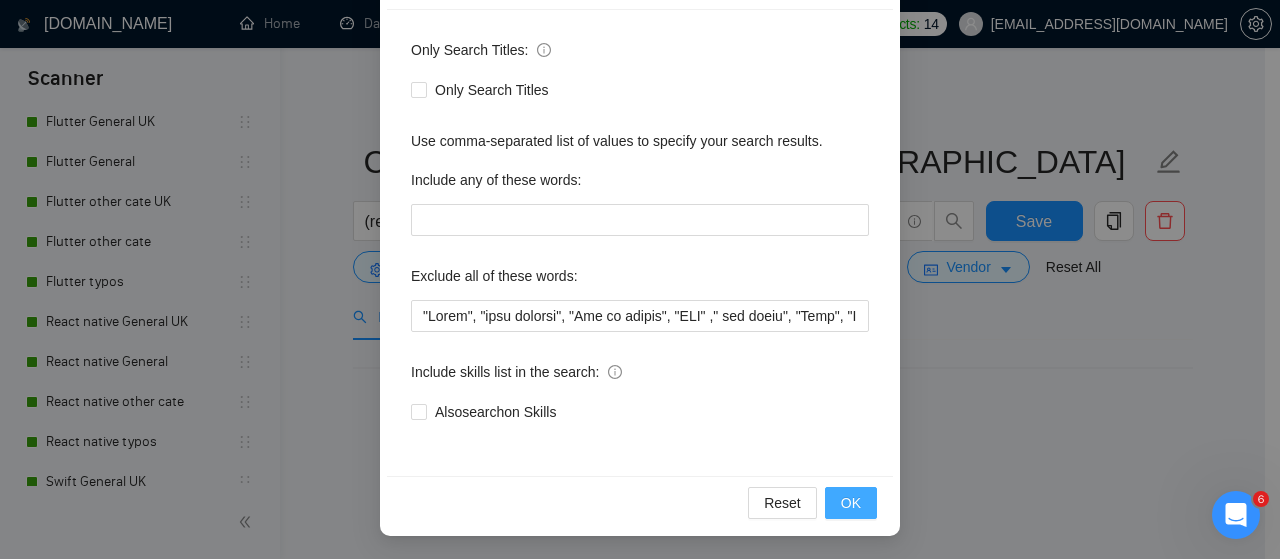 click on "OK" at bounding box center (851, 503) 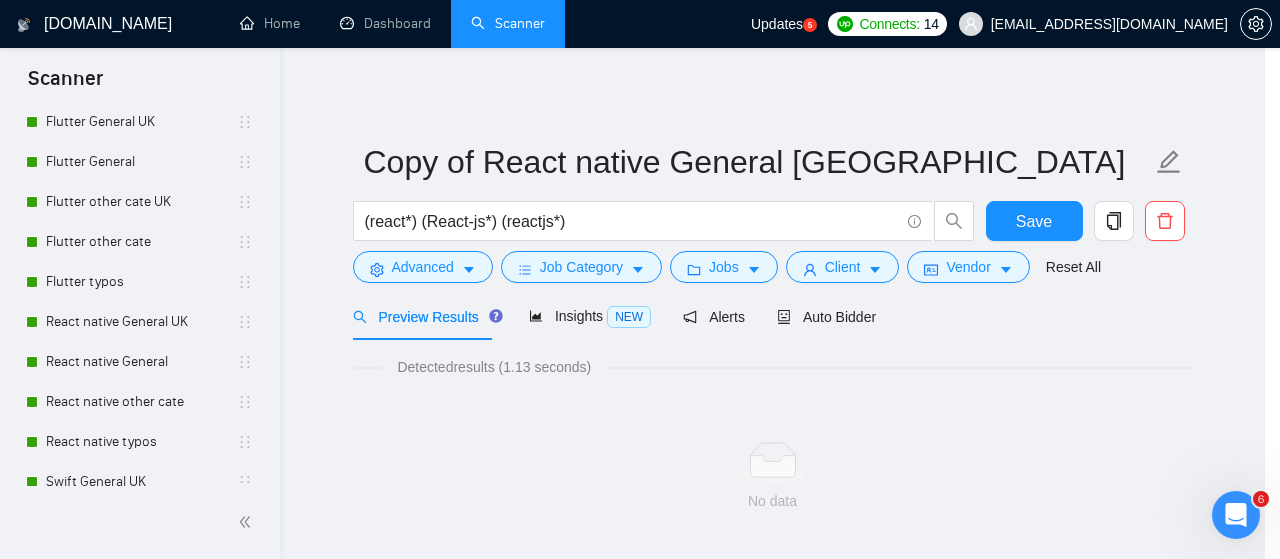 scroll, scrollTop: 172, scrollLeft: 0, axis: vertical 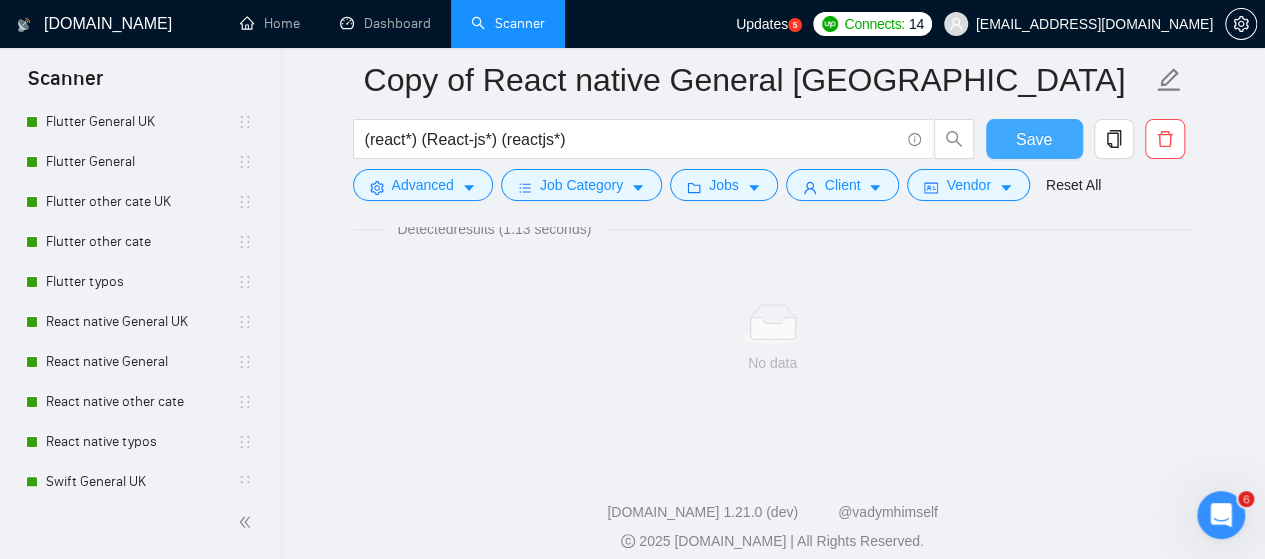 click on "Save" at bounding box center (1034, 139) 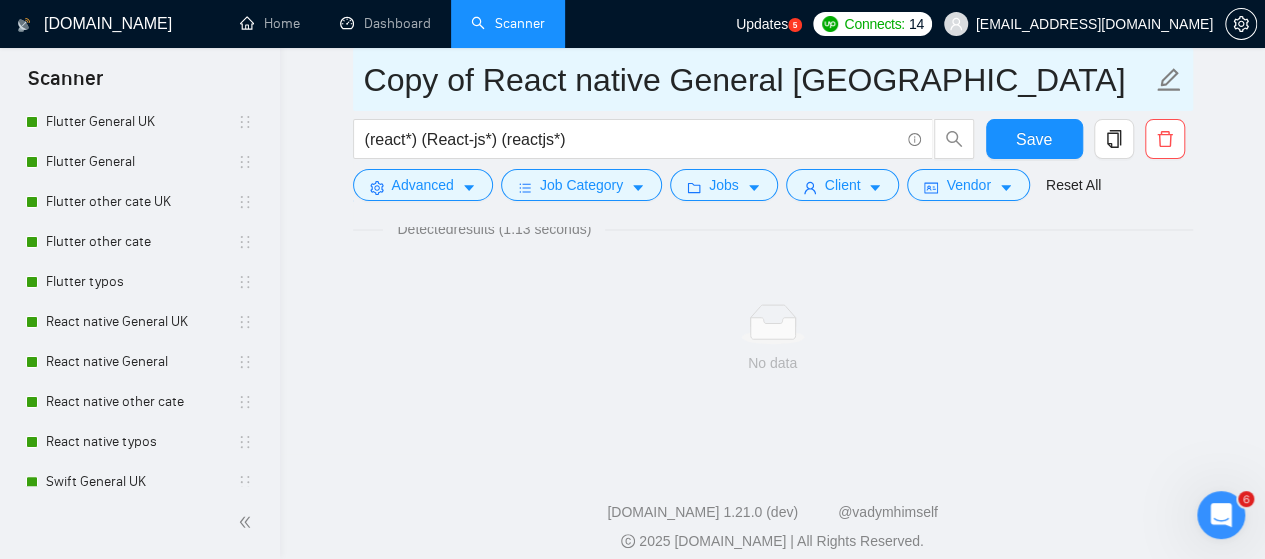 click on "Copy of React native General [GEOGRAPHIC_DATA]" at bounding box center [758, 80] 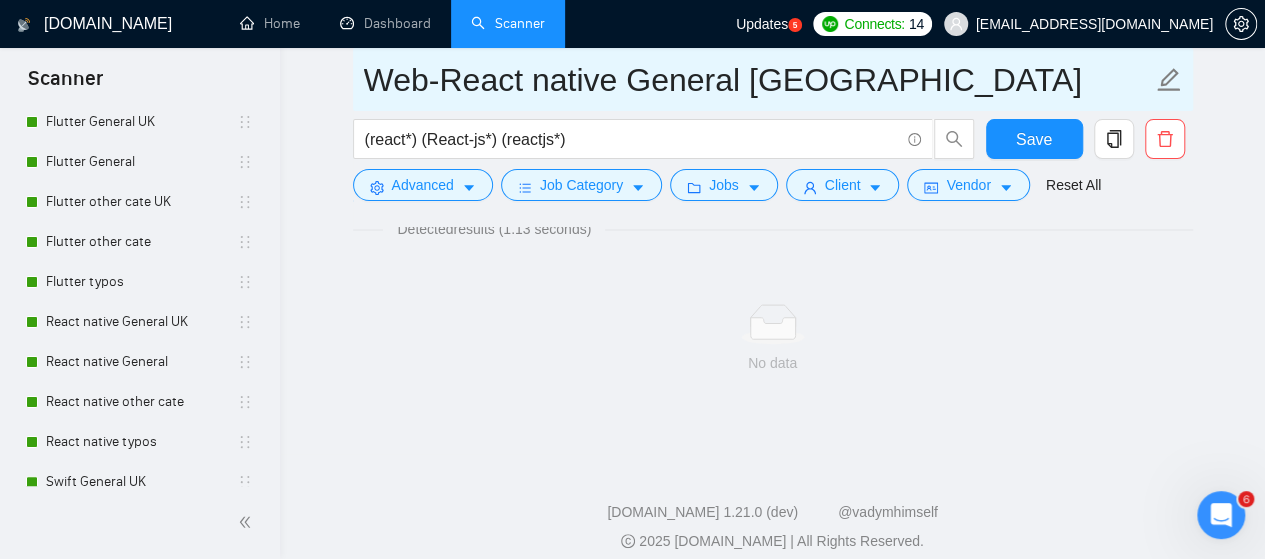 drag, startPoint x: 534, startPoint y: 75, endPoint x: 621, endPoint y: 89, distance: 88.11924 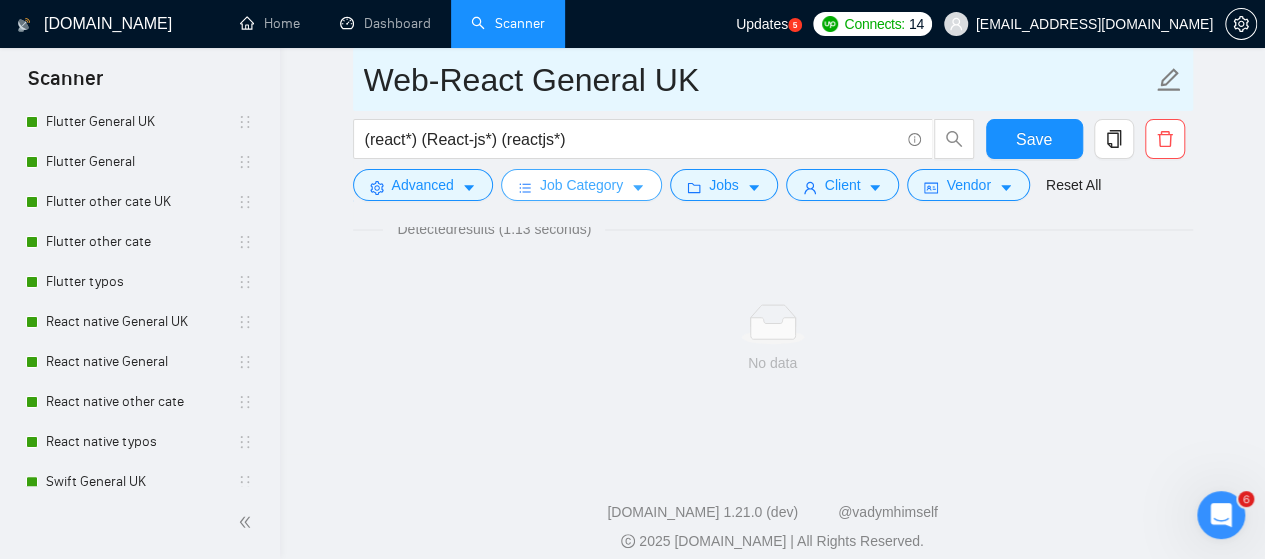 type on "Web-React General UK" 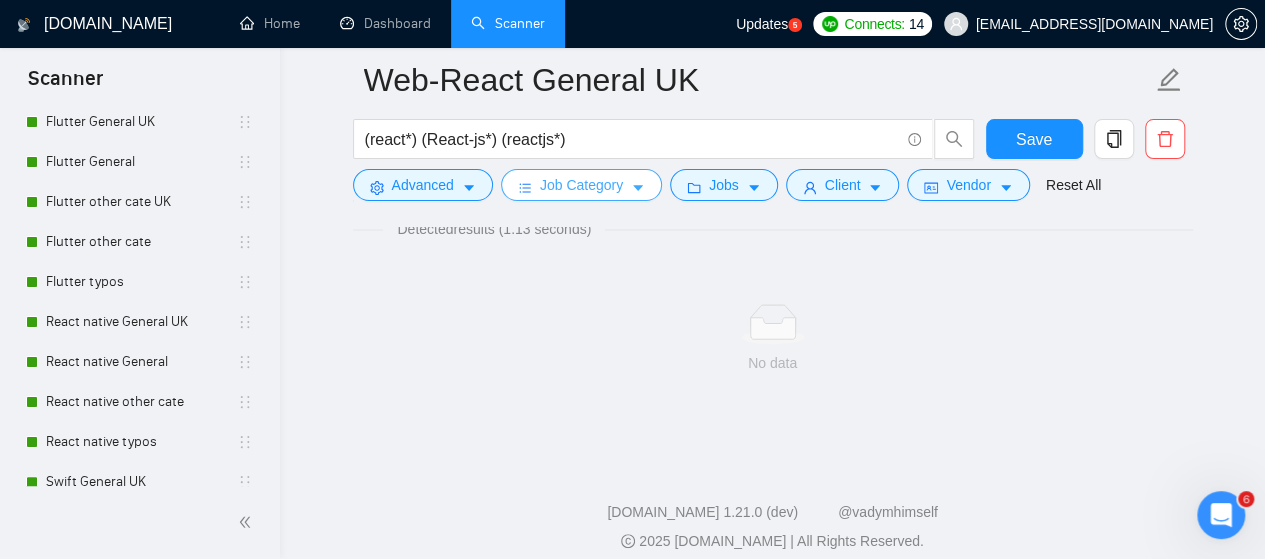 click 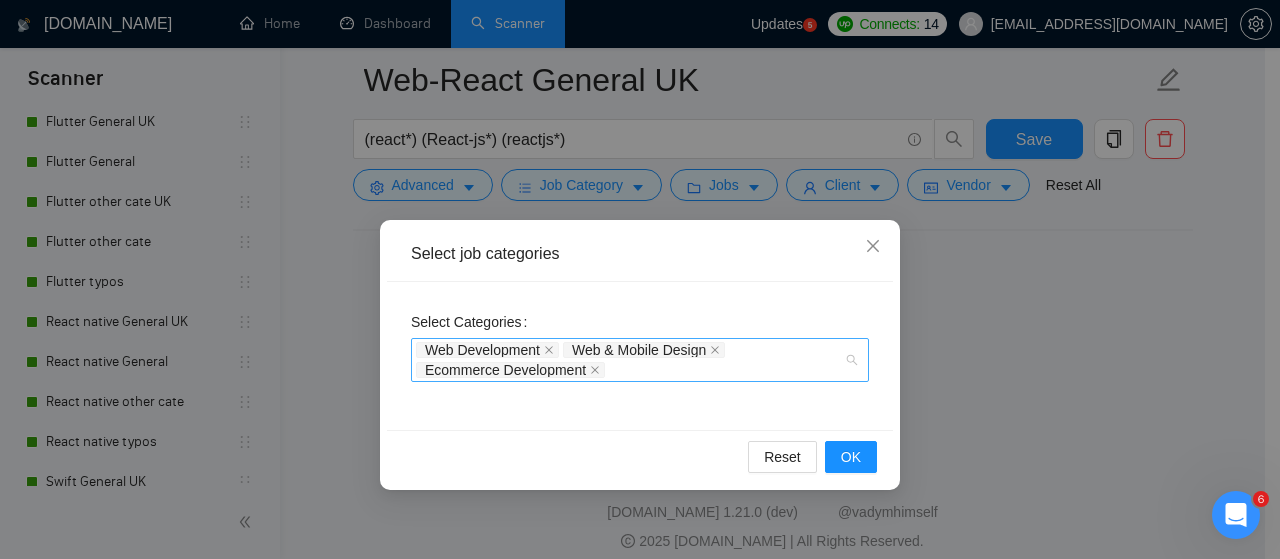 click on "Web Development Web & Mobile Design Ecommerce Development" at bounding box center (630, 360) 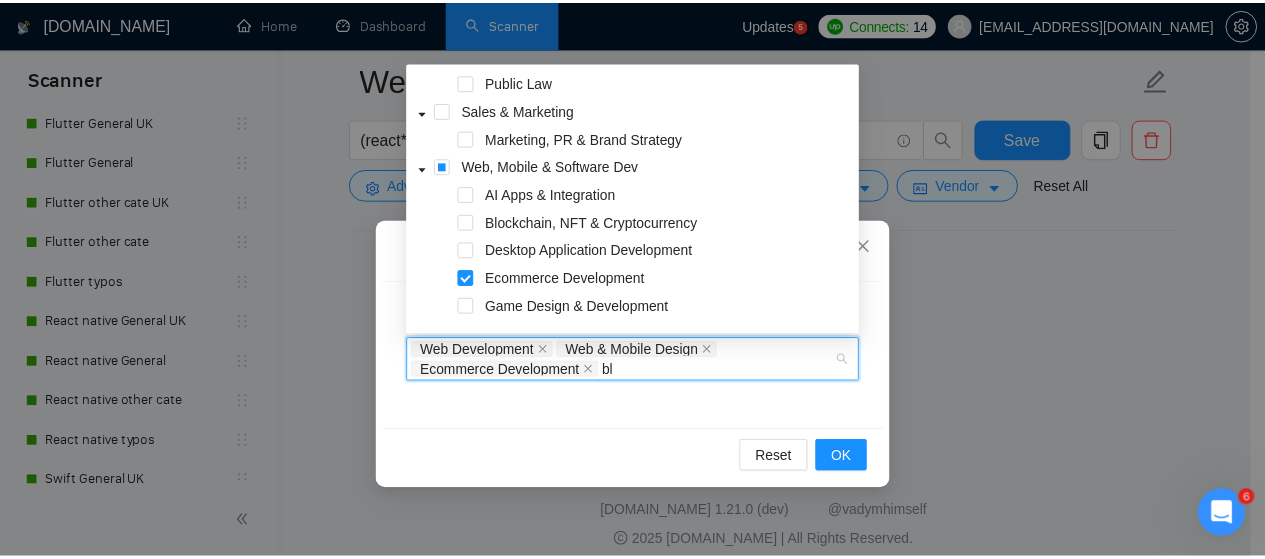 scroll, scrollTop: 0, scrollLeft: 0, axis: both 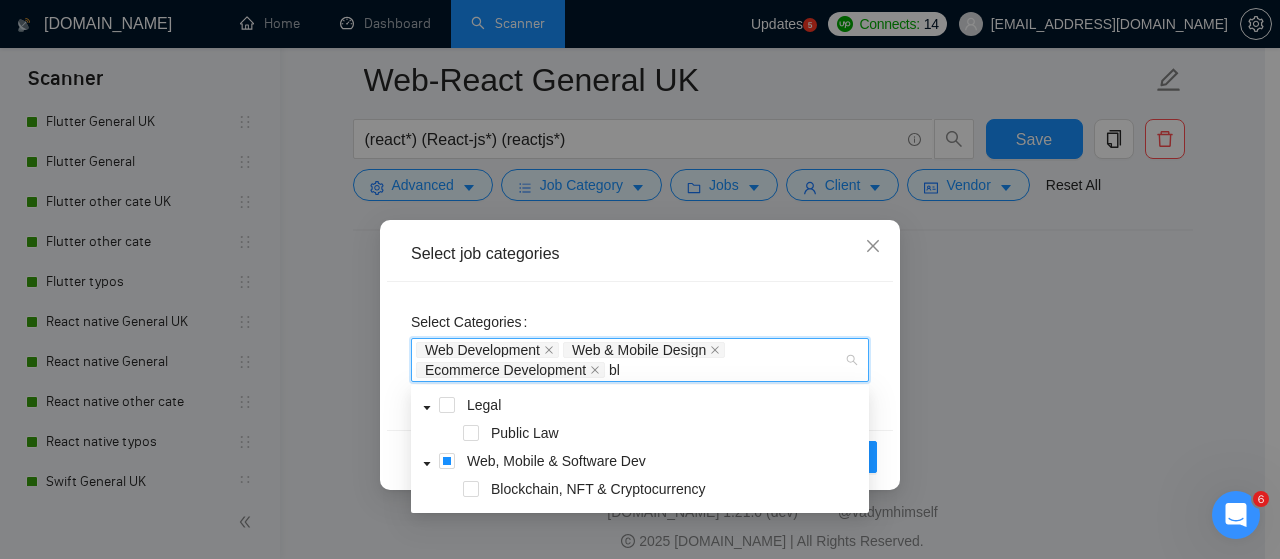 type on "blo" 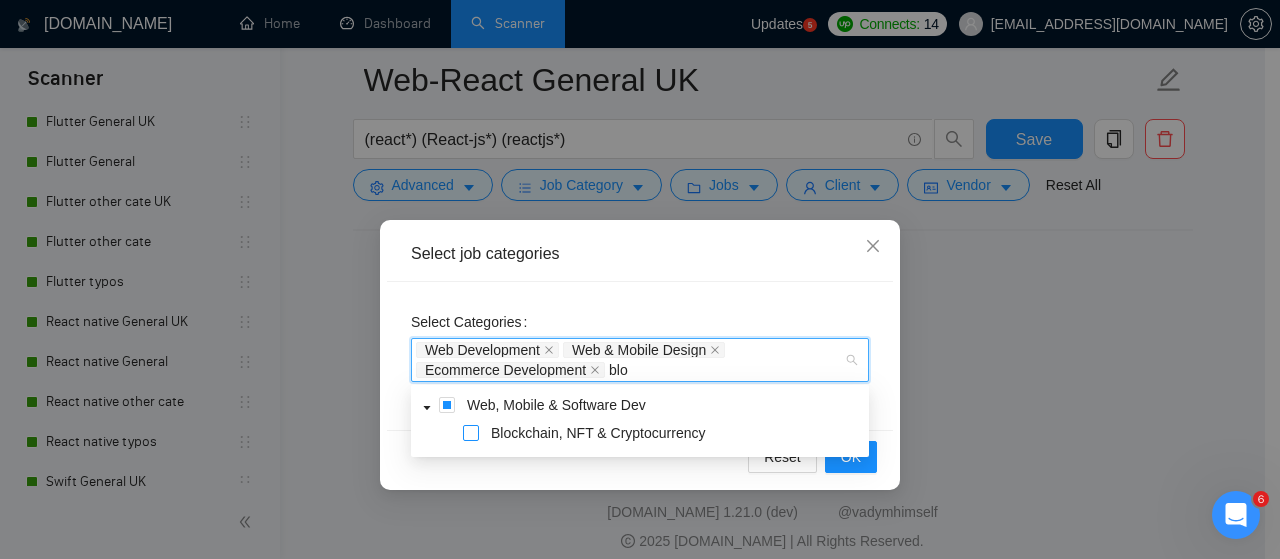 click at bounding box center (471, 433) 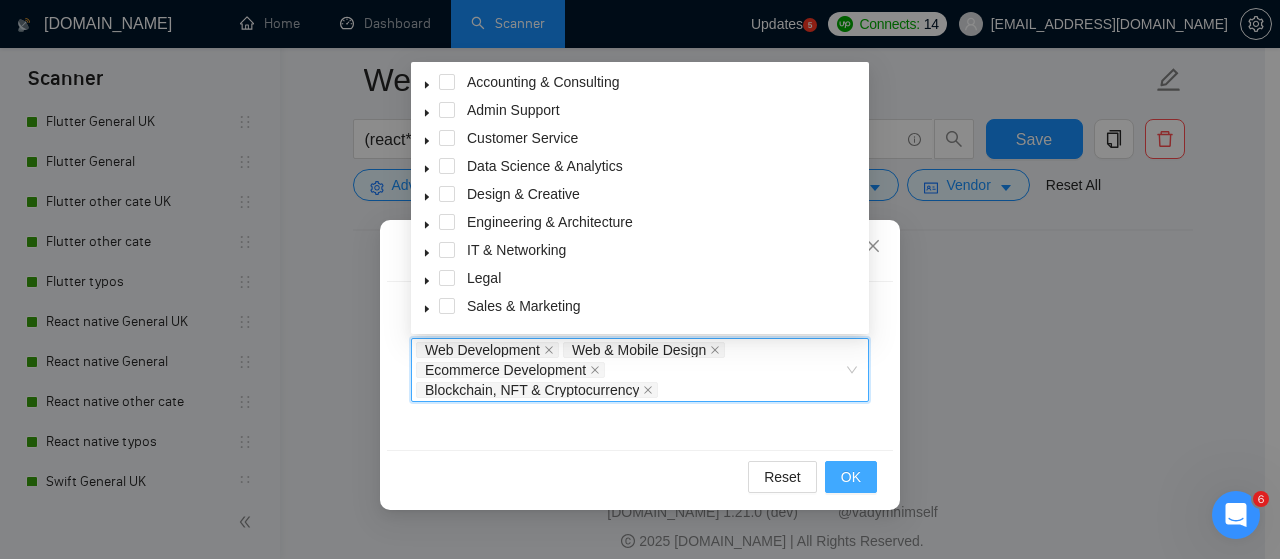 click on "OK" at bounding box center (851, 477) 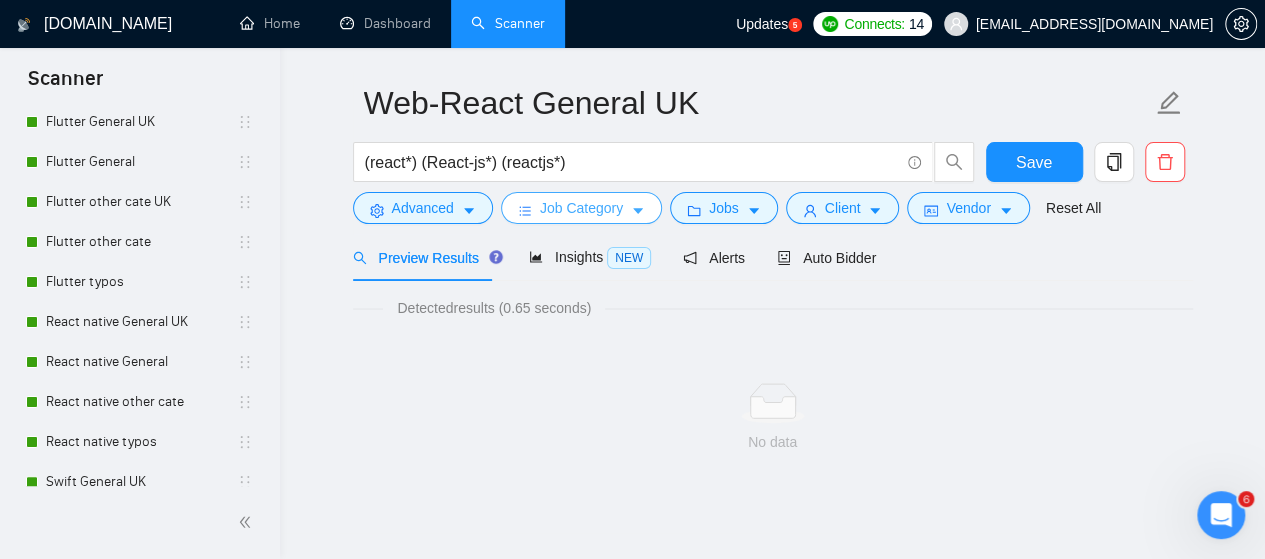 scroll, scrollTop: 0, scrollLeft: 0, axis: both 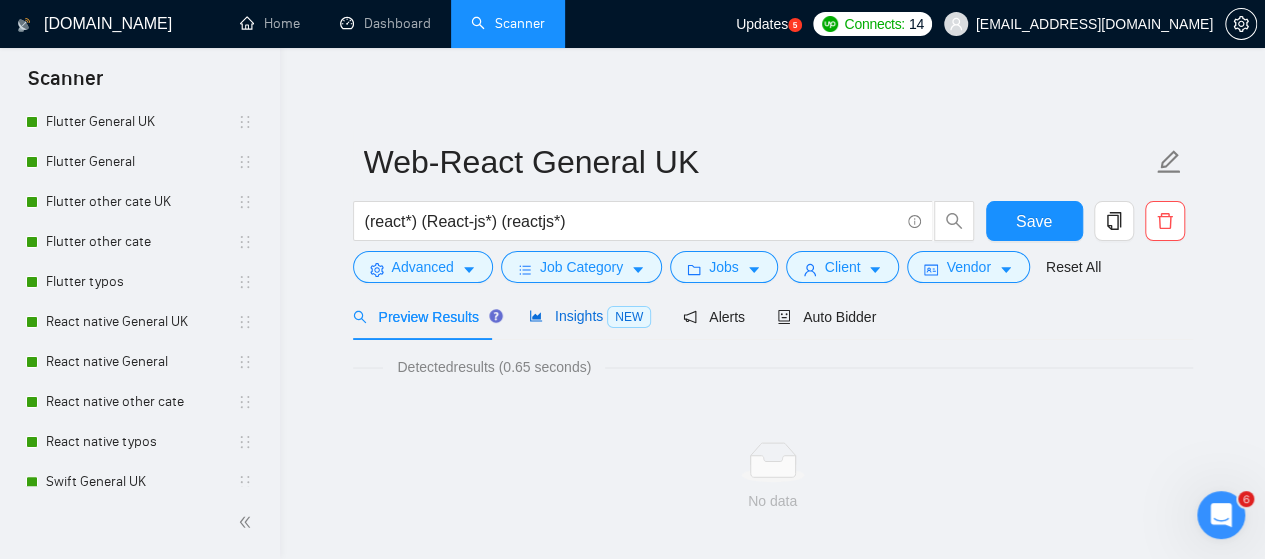 click on "Insights NEW" at bounding box center (590, 316) 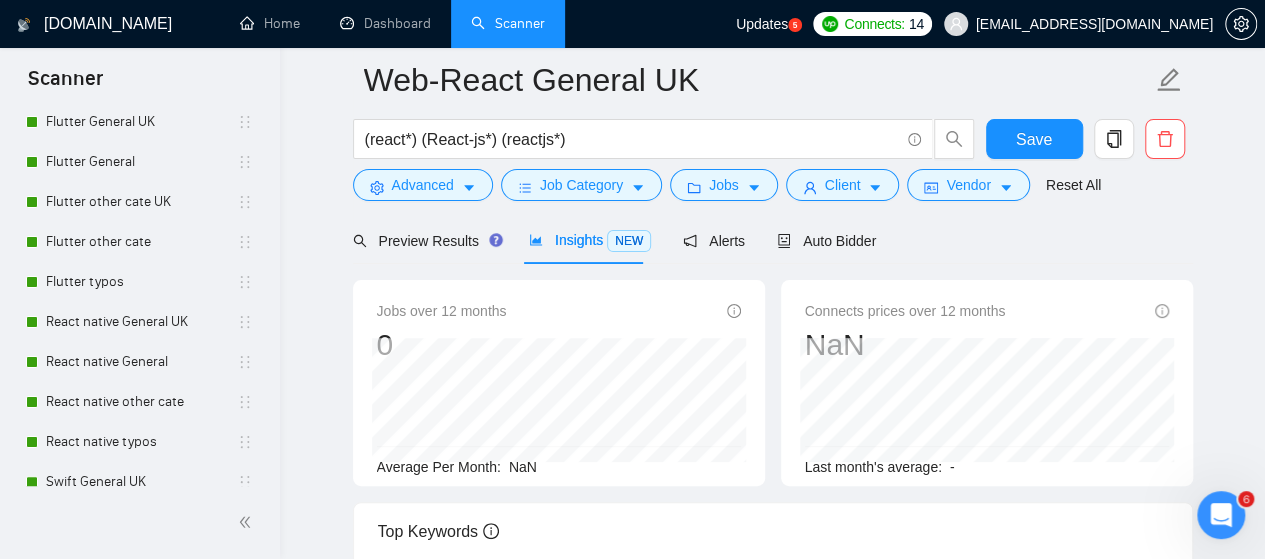 scroll, scrollTop: 100, scrollLeft: 0, axis: vertical 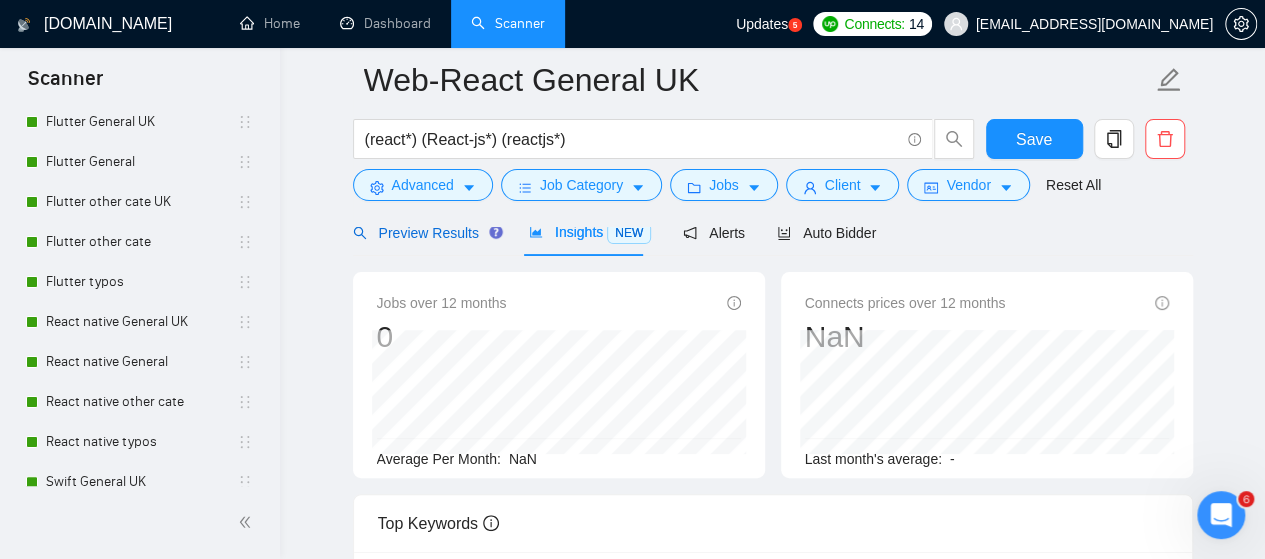 click on "Preview Results" at bounding box center [425, 233] 